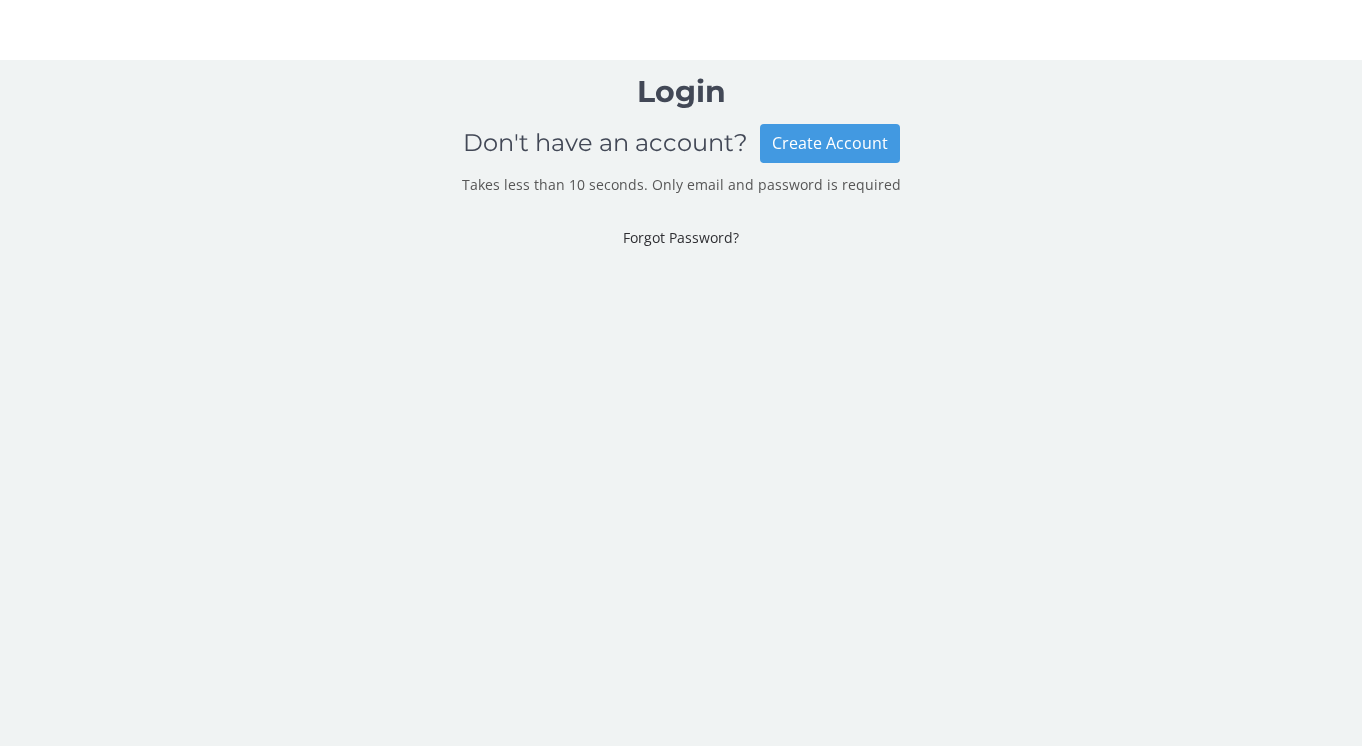 scroll, scrollTop: 0, scrollLeft: 0, axis: both 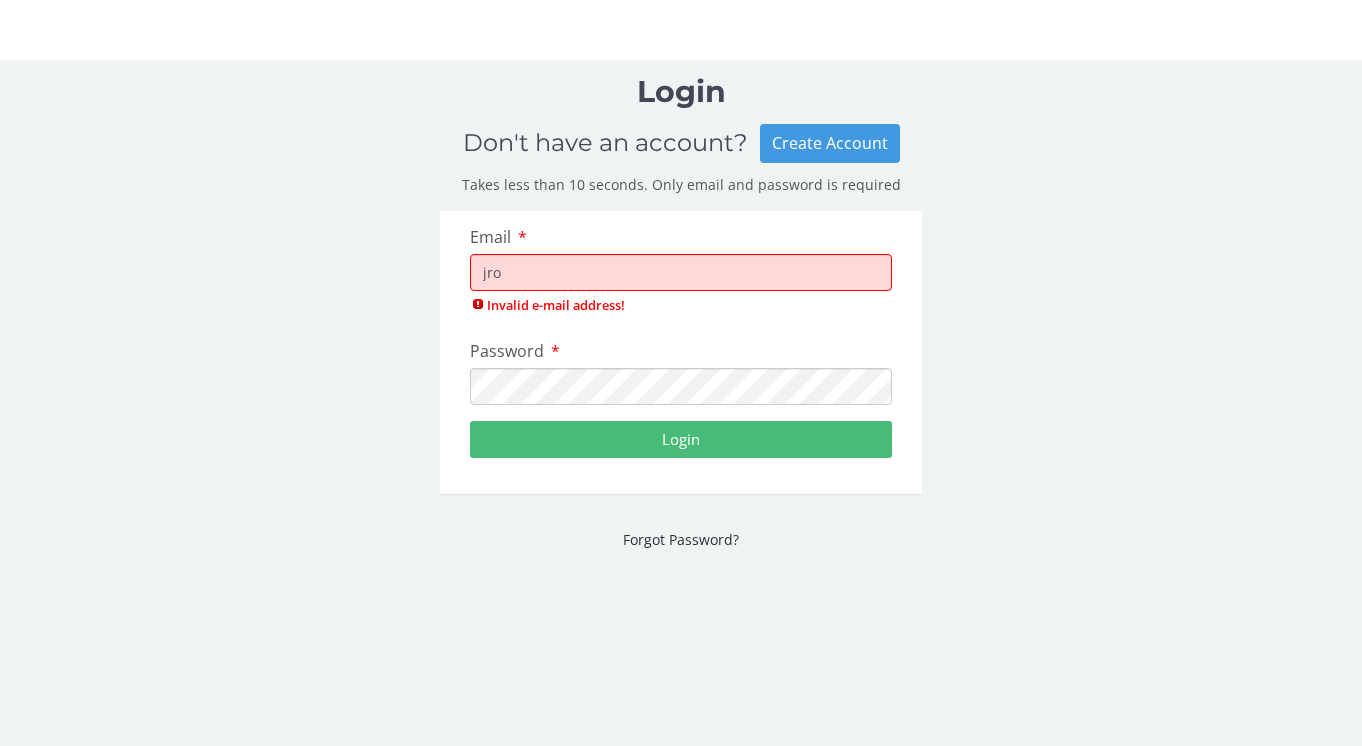 type on "[EMAIL_ADDRESS][DOMAIN_NAME]" 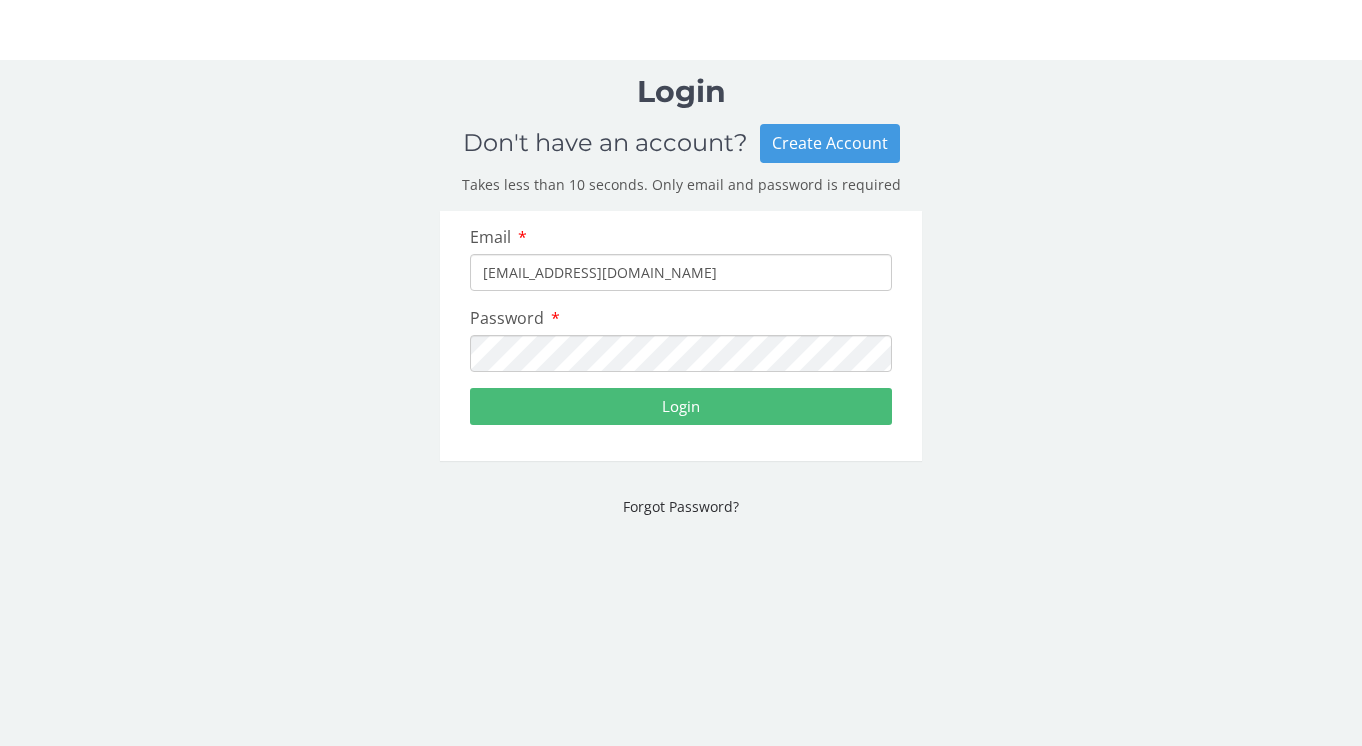click on "Login" at bounding box center [681, 406] 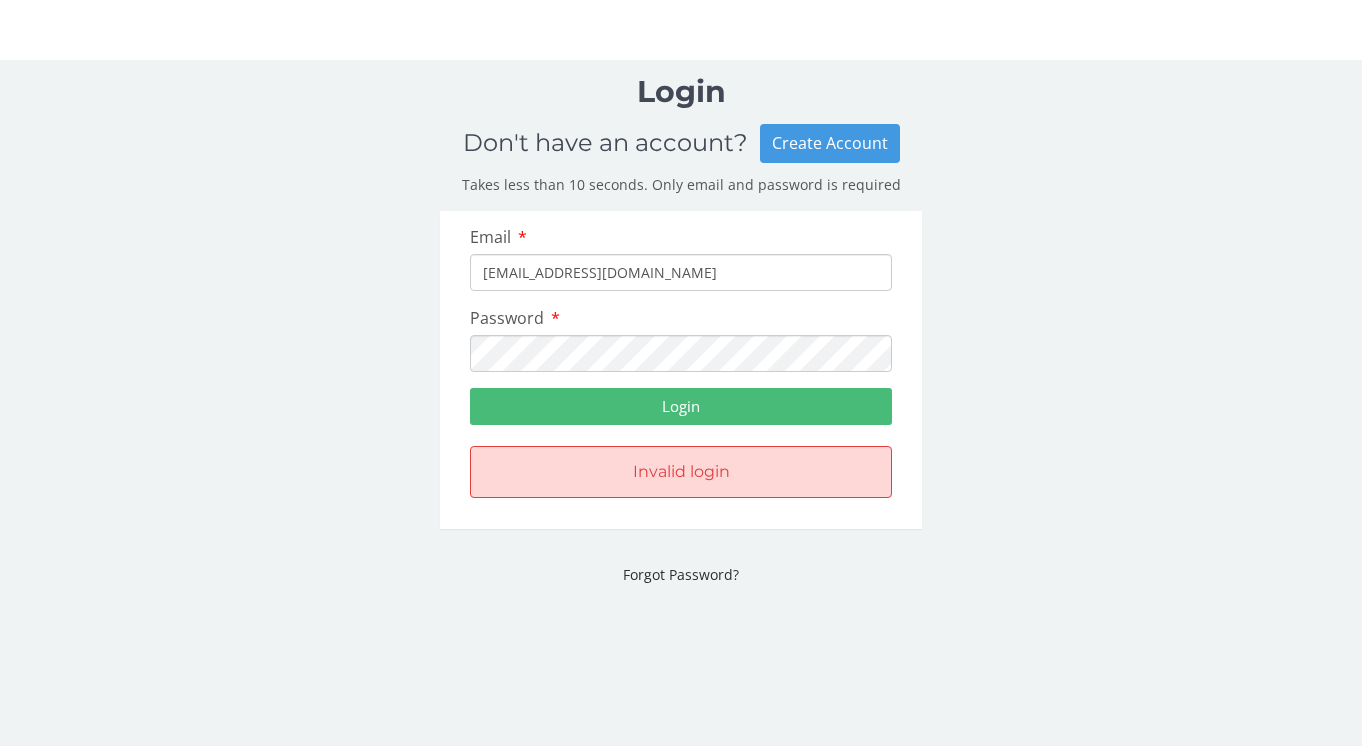 click on "Login" at bounding box center (681, 406) 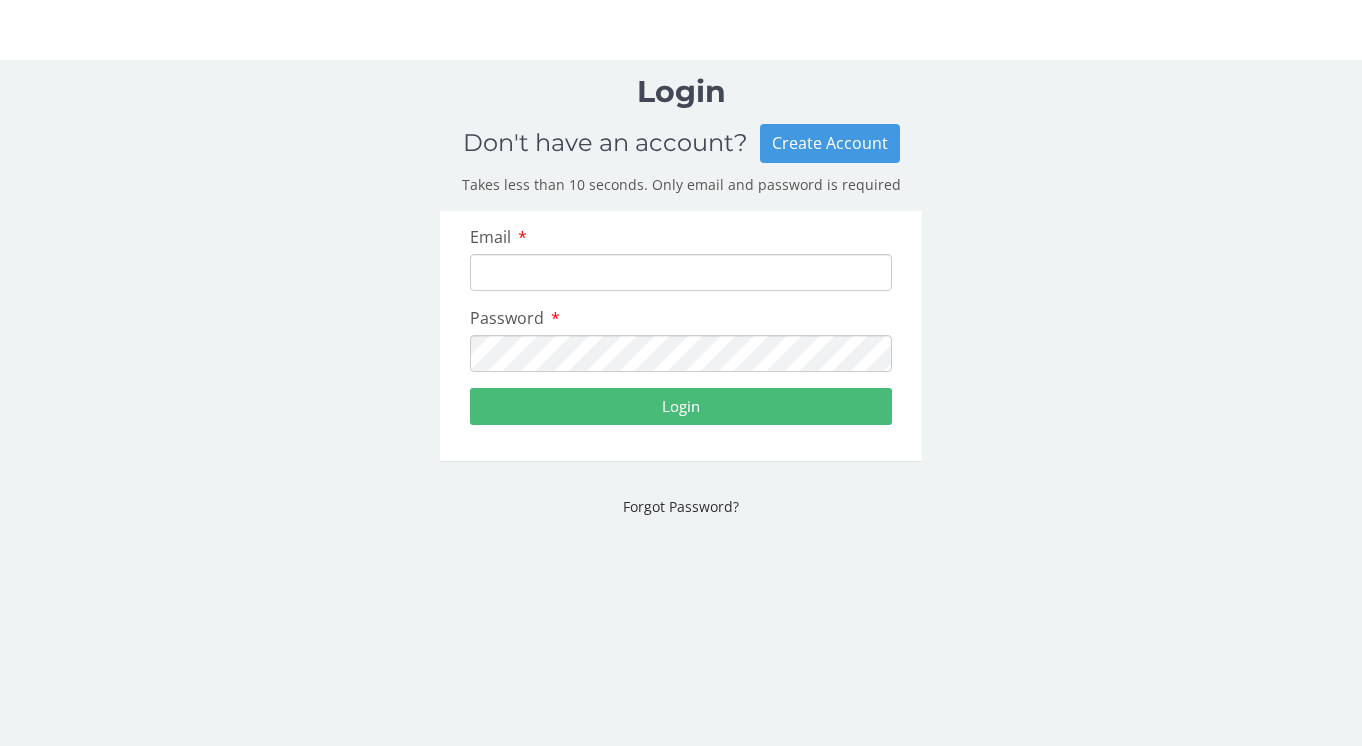 scroll, scrollTop: 0, scrollLeft: 0, axis: both 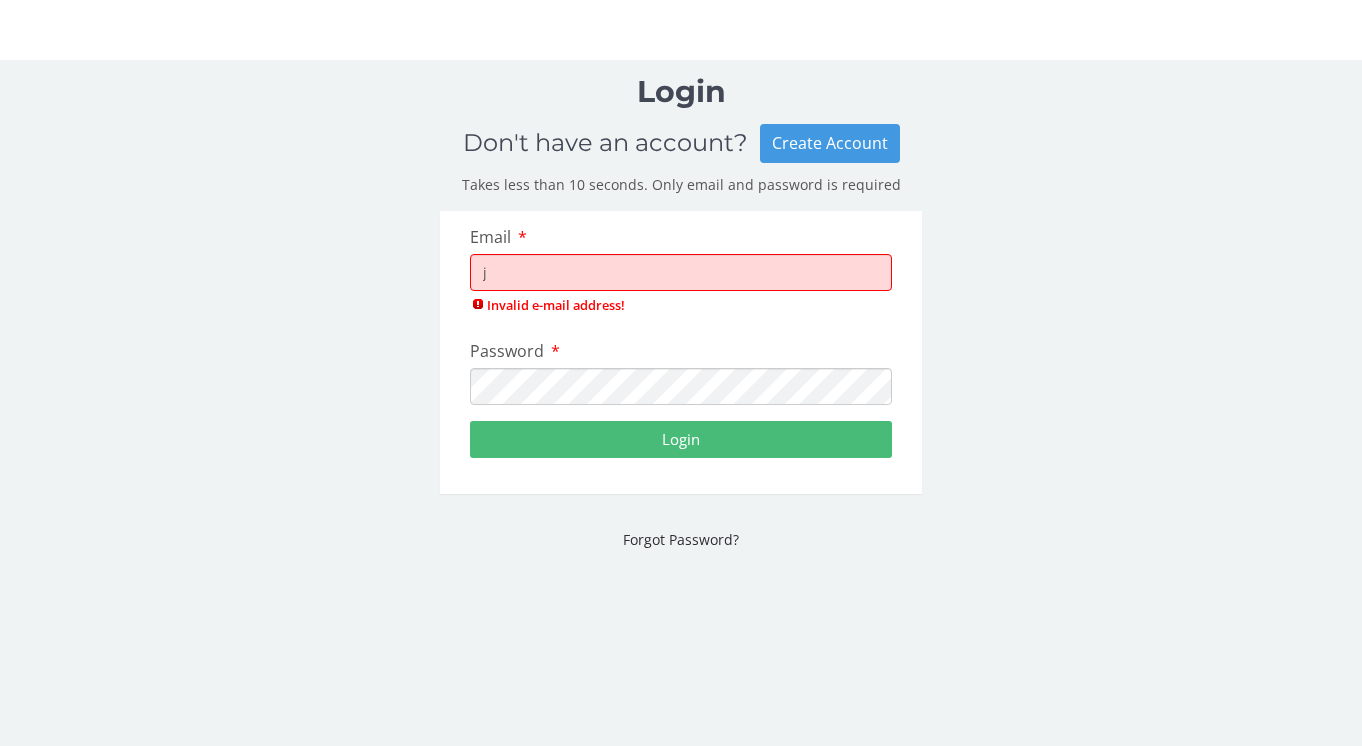 type on "[EMAIL_ADDRESS][DOMAIN_NAME]" 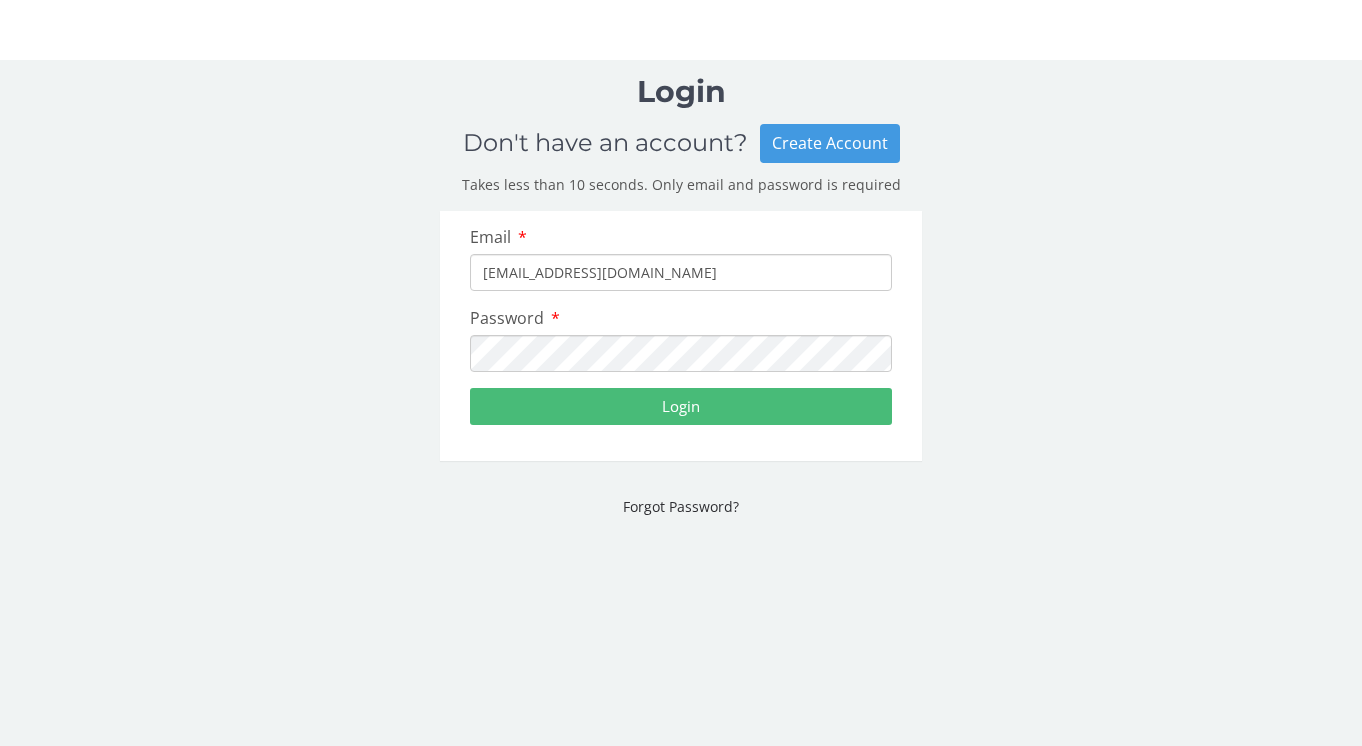 click on "Login" at bounding box center (681, 406) 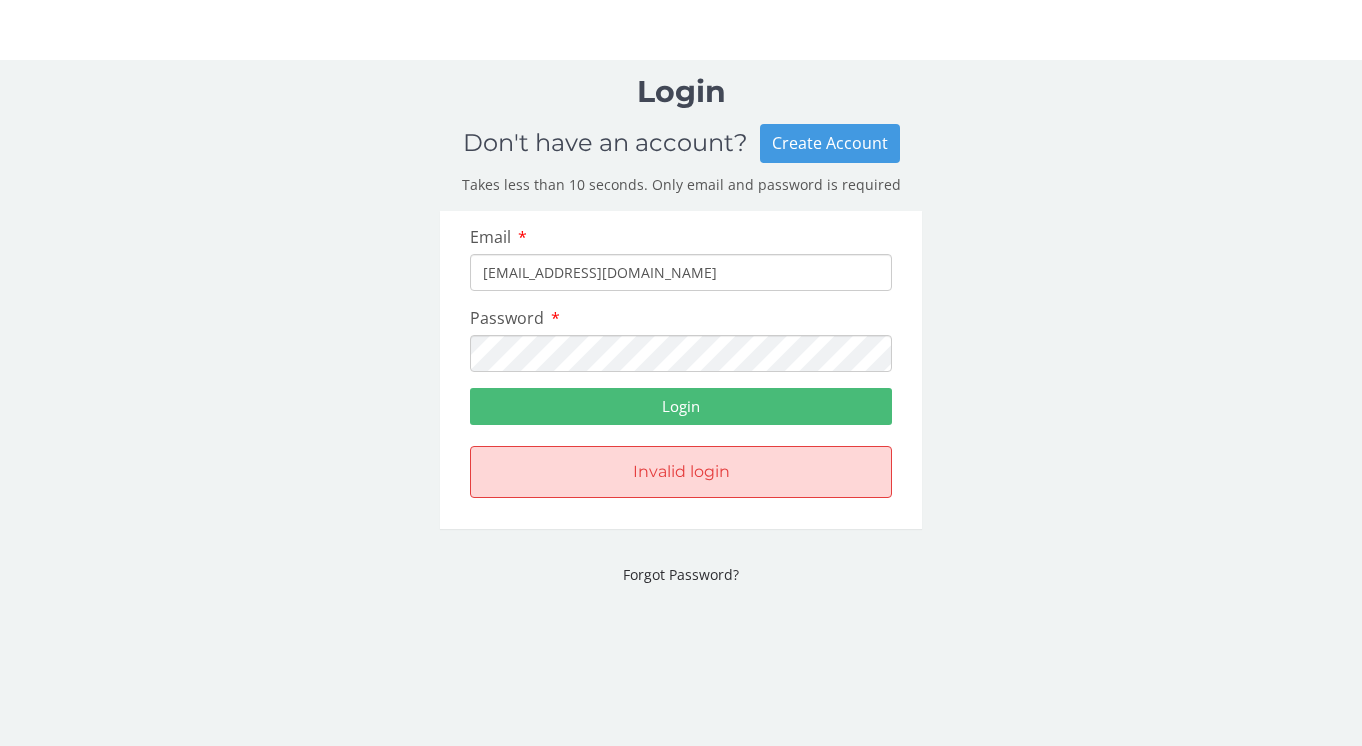 click on "Login" at bounding box center [681, 406] 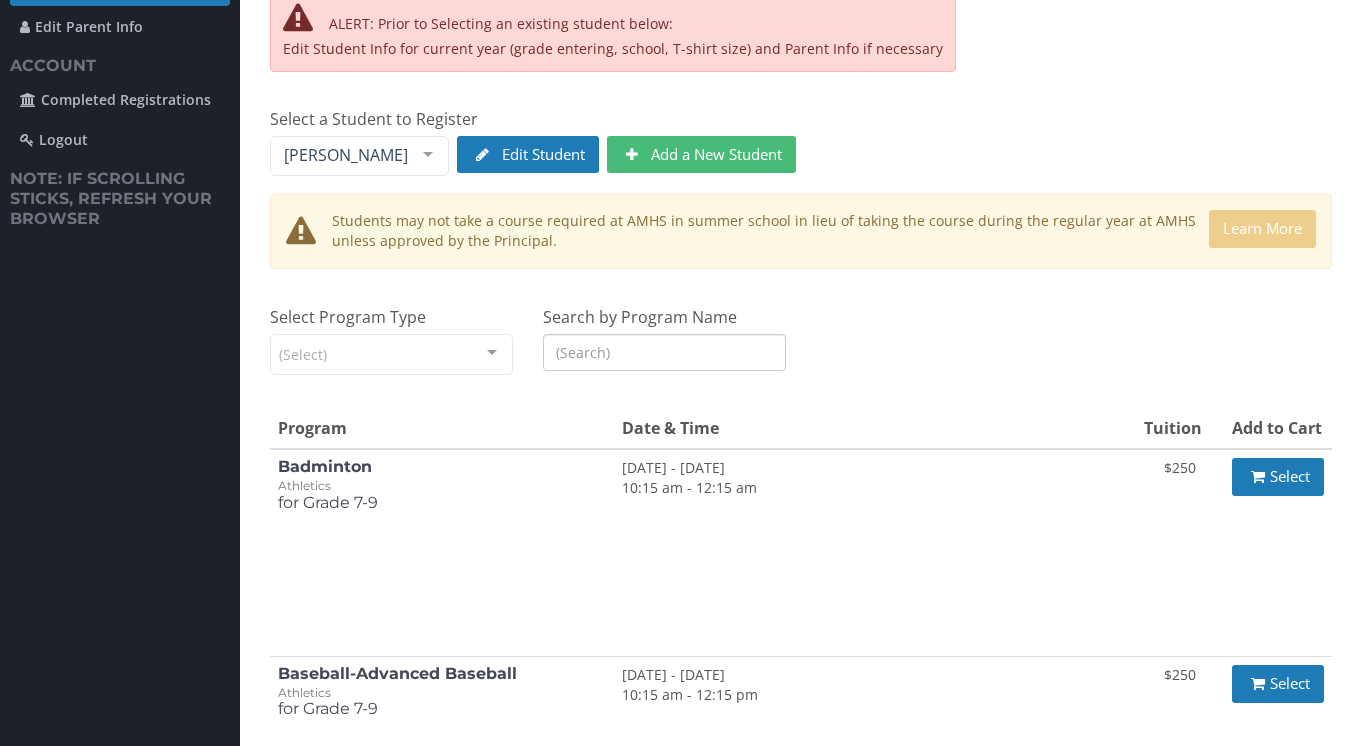 scroll, scrollTop: 169, scrollLeft: 0, axis: vertical 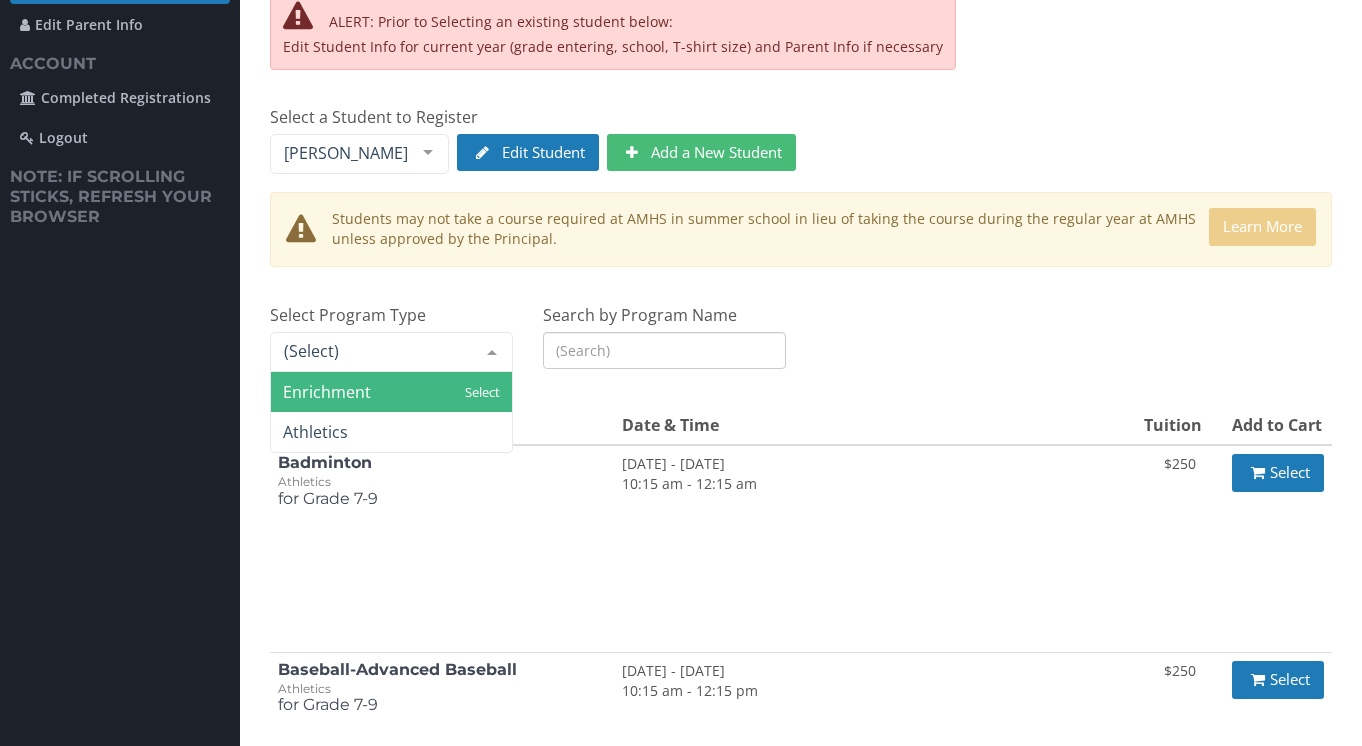 click at bounding box center (492, 352) 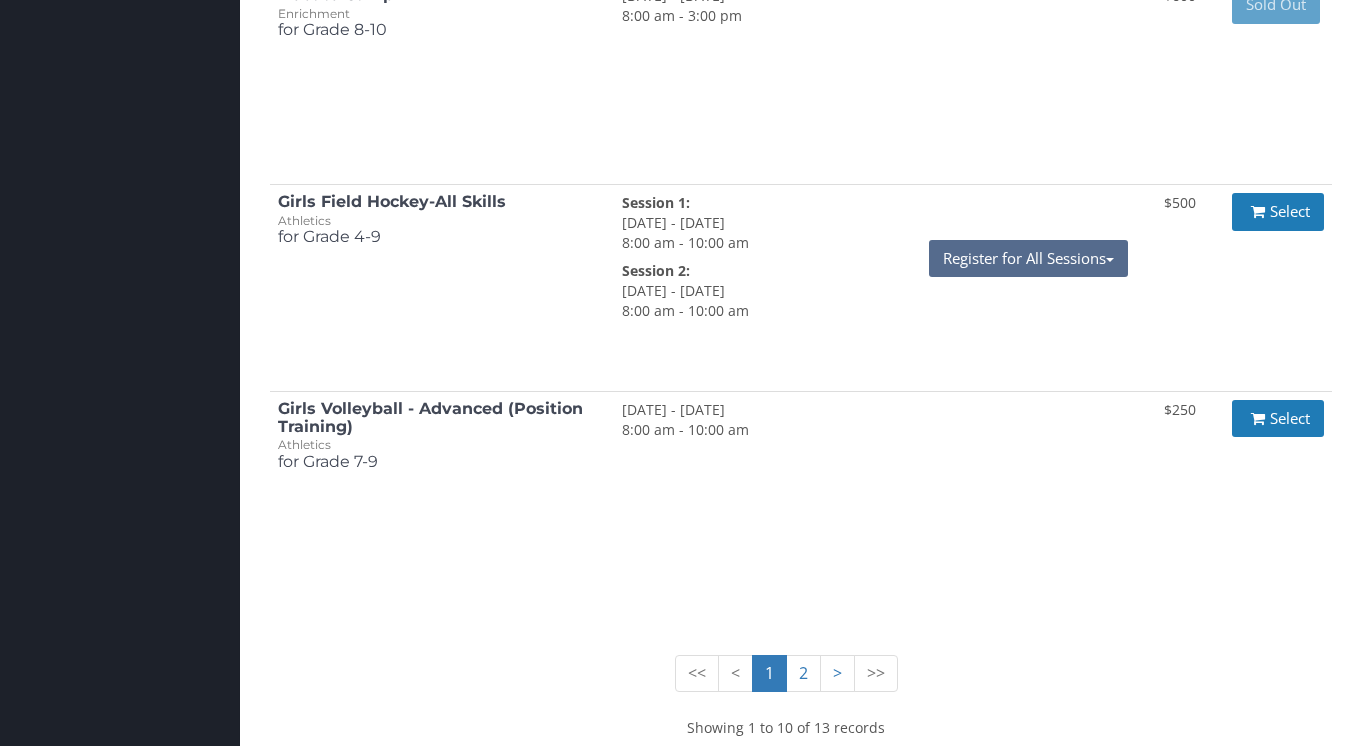scroll, scrollTop: 2104, scrollLeft: 0, axis: vertical 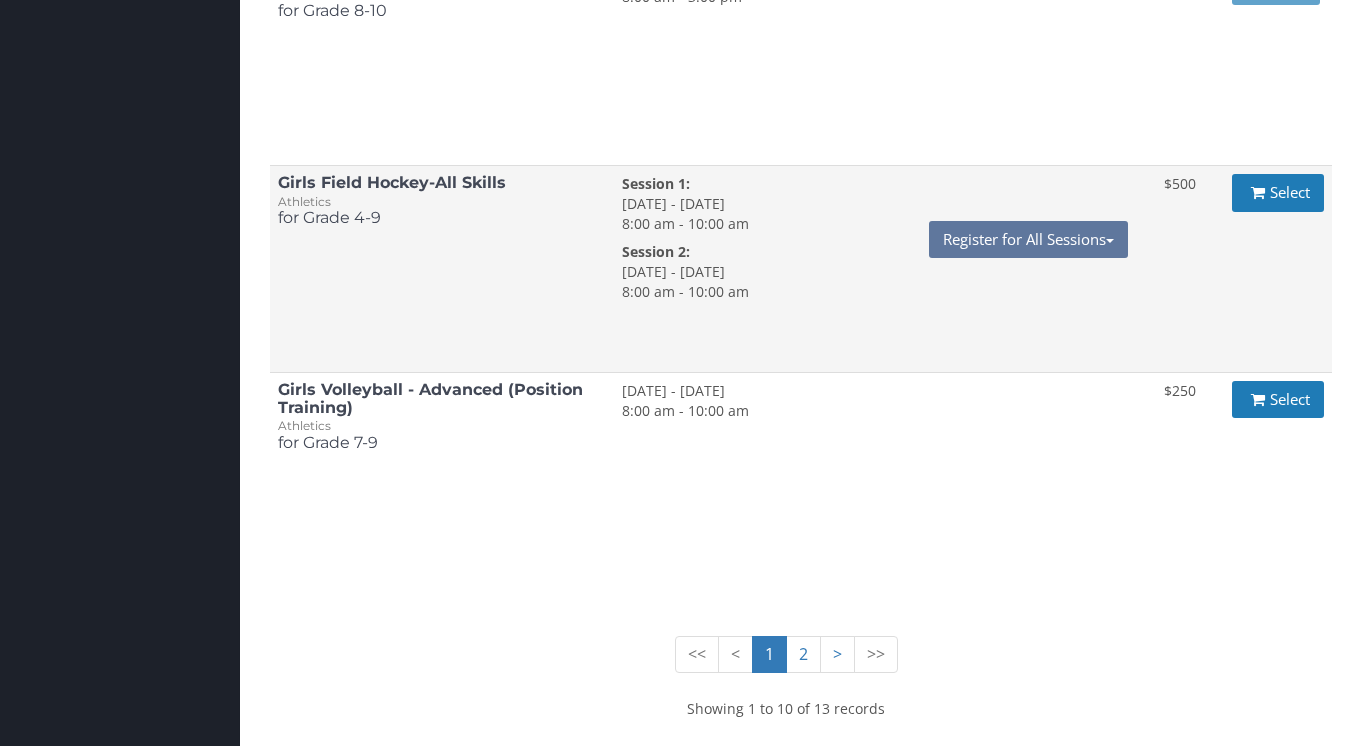 click on "Register for All Sessions" at bounding box center [1028, 239] 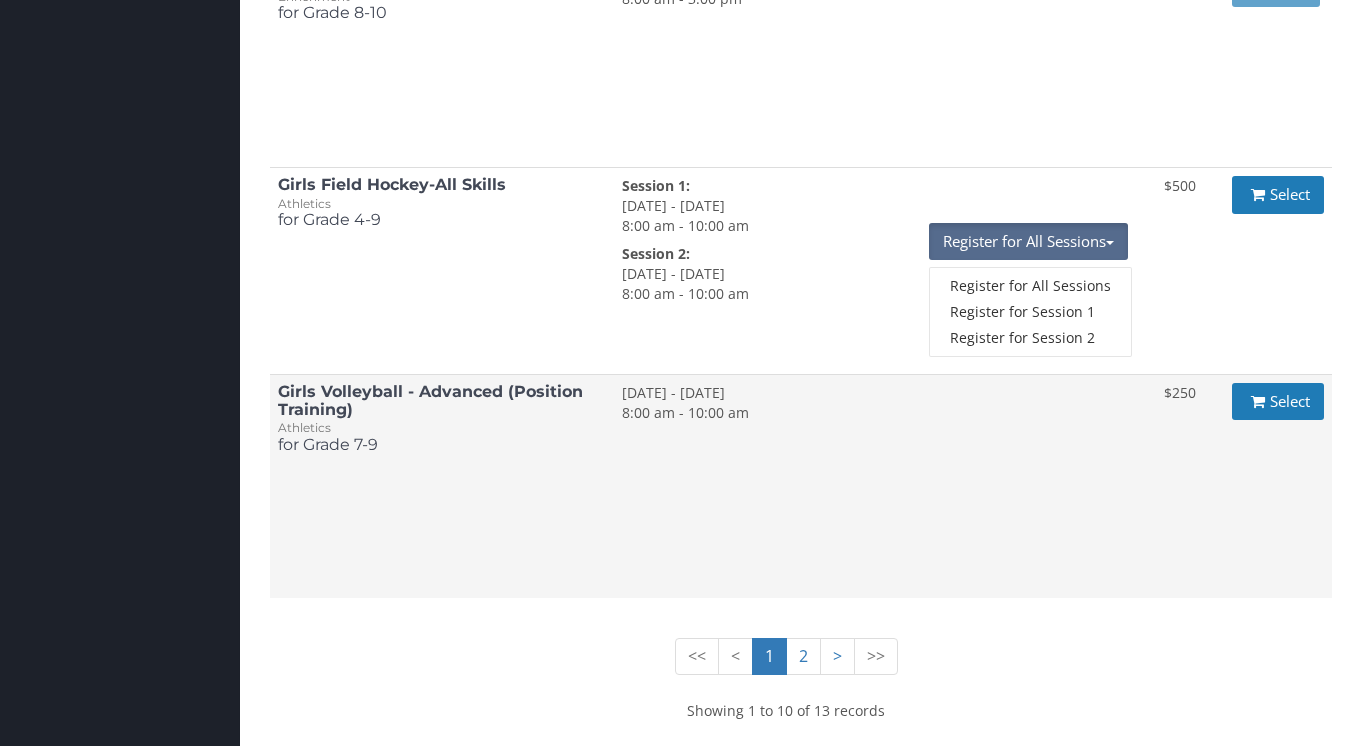 click on "7/21/2025 - [DATE]   8:00 am - 10:00 am" at bounding box center [875, 486] 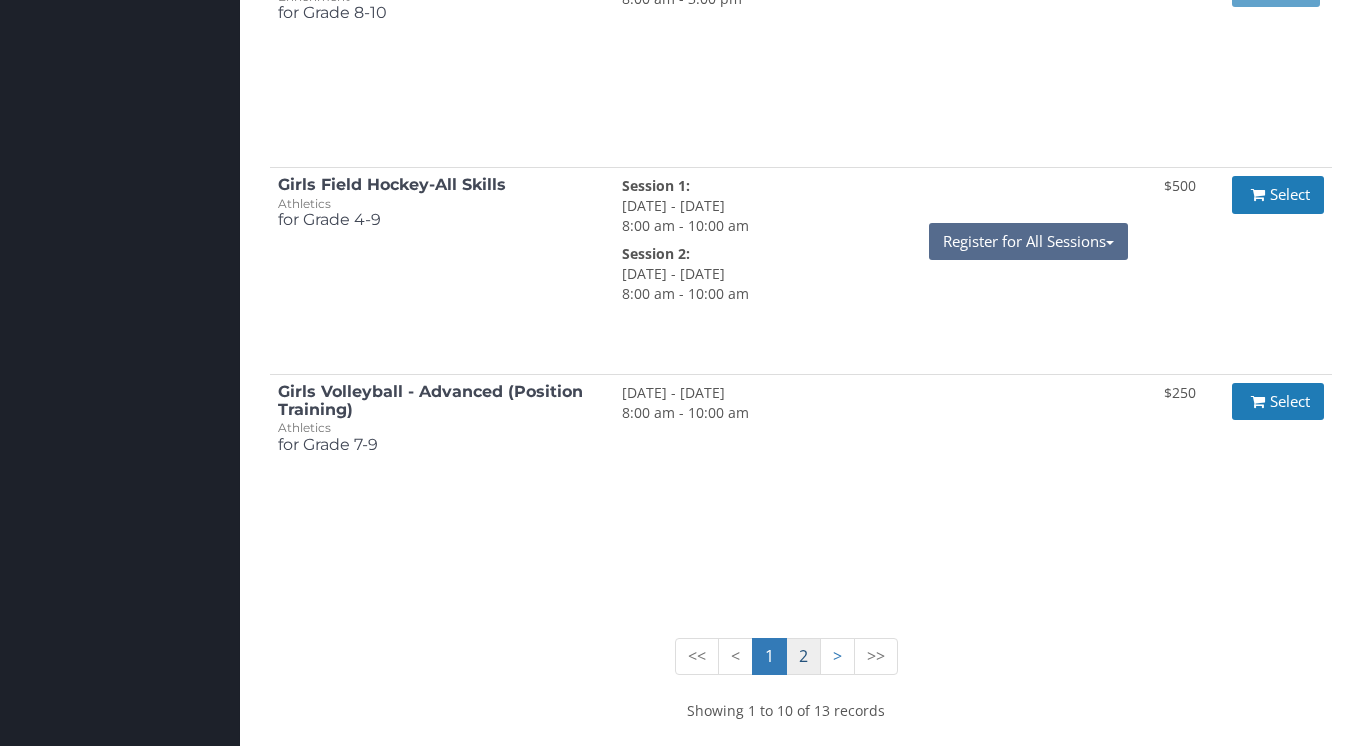 click on "2" at bounding box center [803, 656] 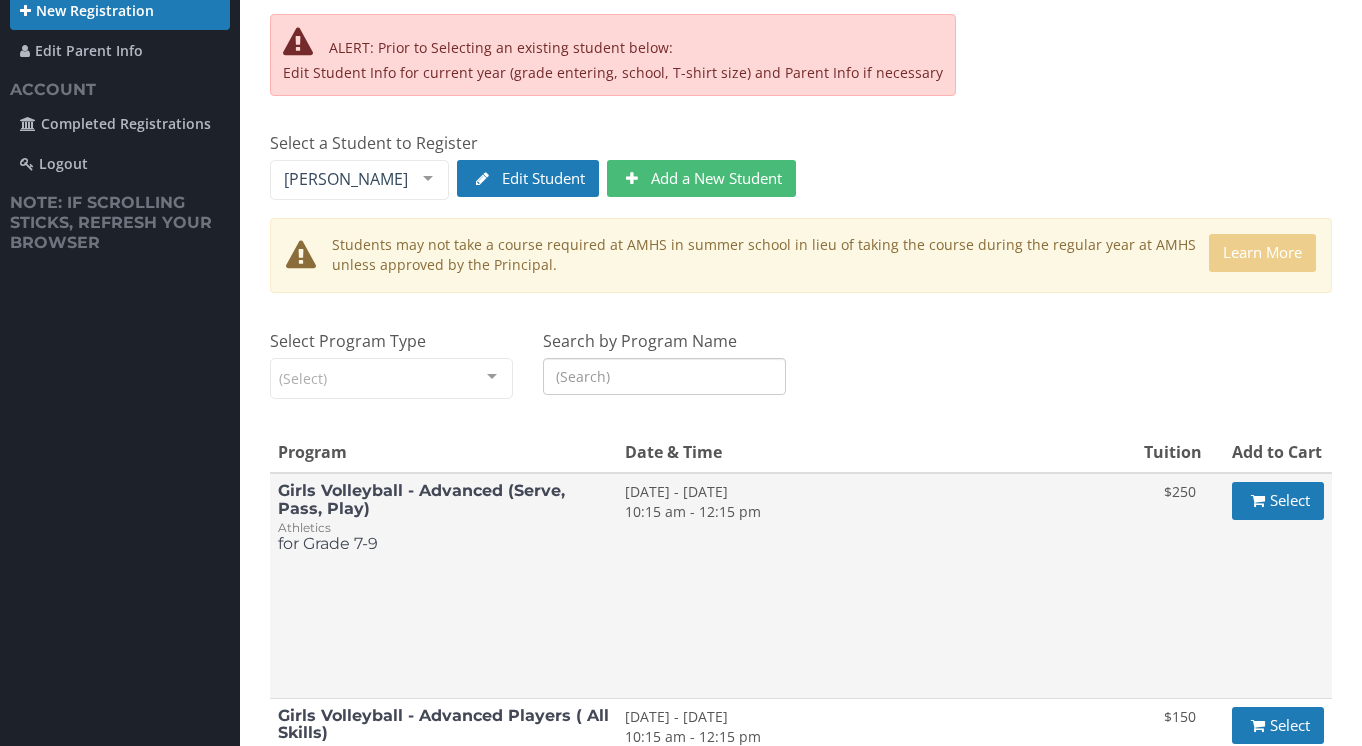 scroll, scrollTop: 25, scrollLeft: 0, axis: vertical 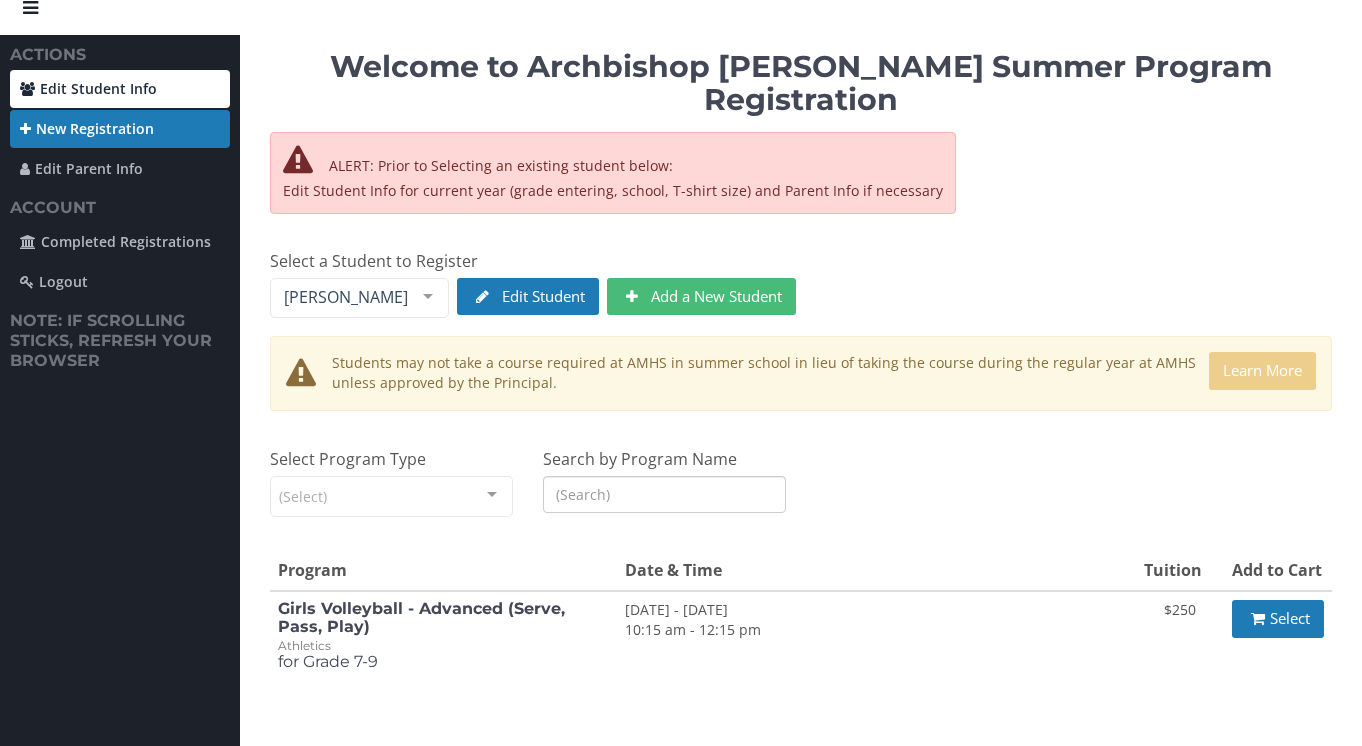 click on "Edit Student Info" at bounding box center [120, 89] 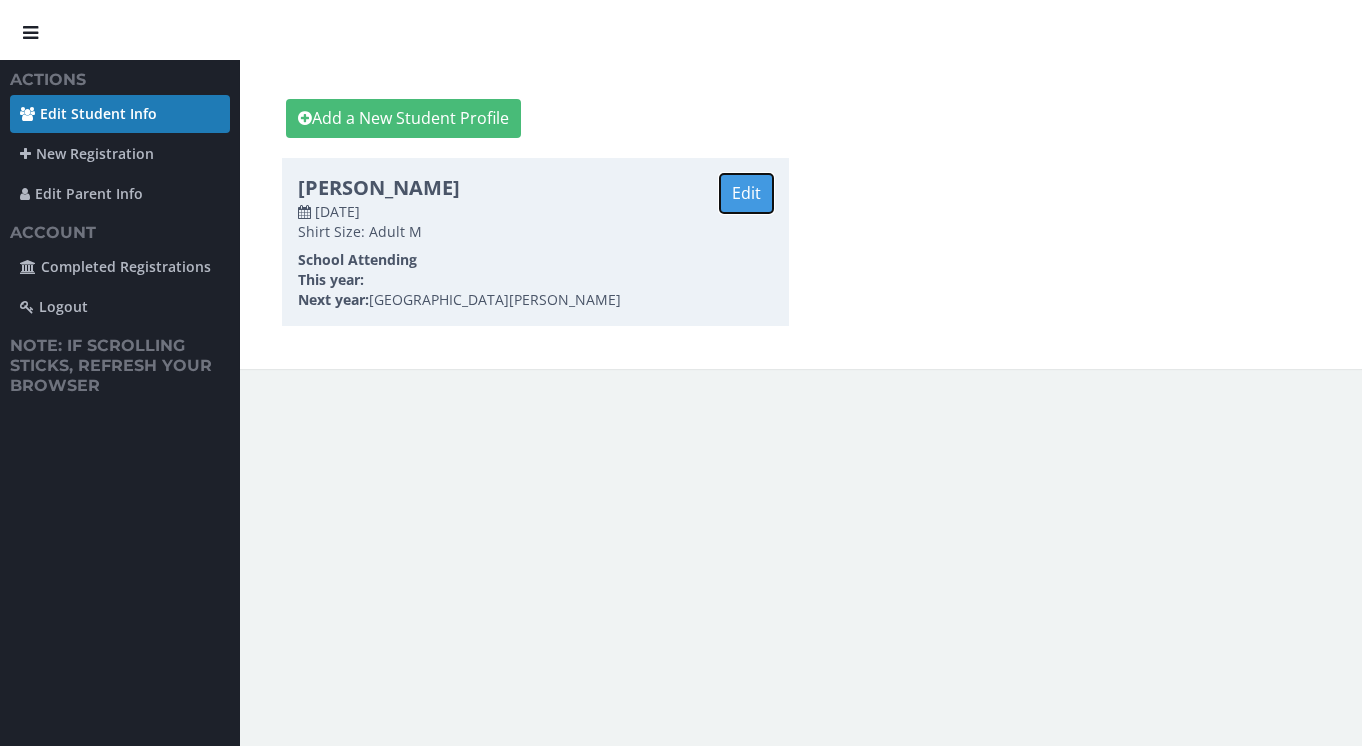 click on "Edit" at bounding box center (746, 193) 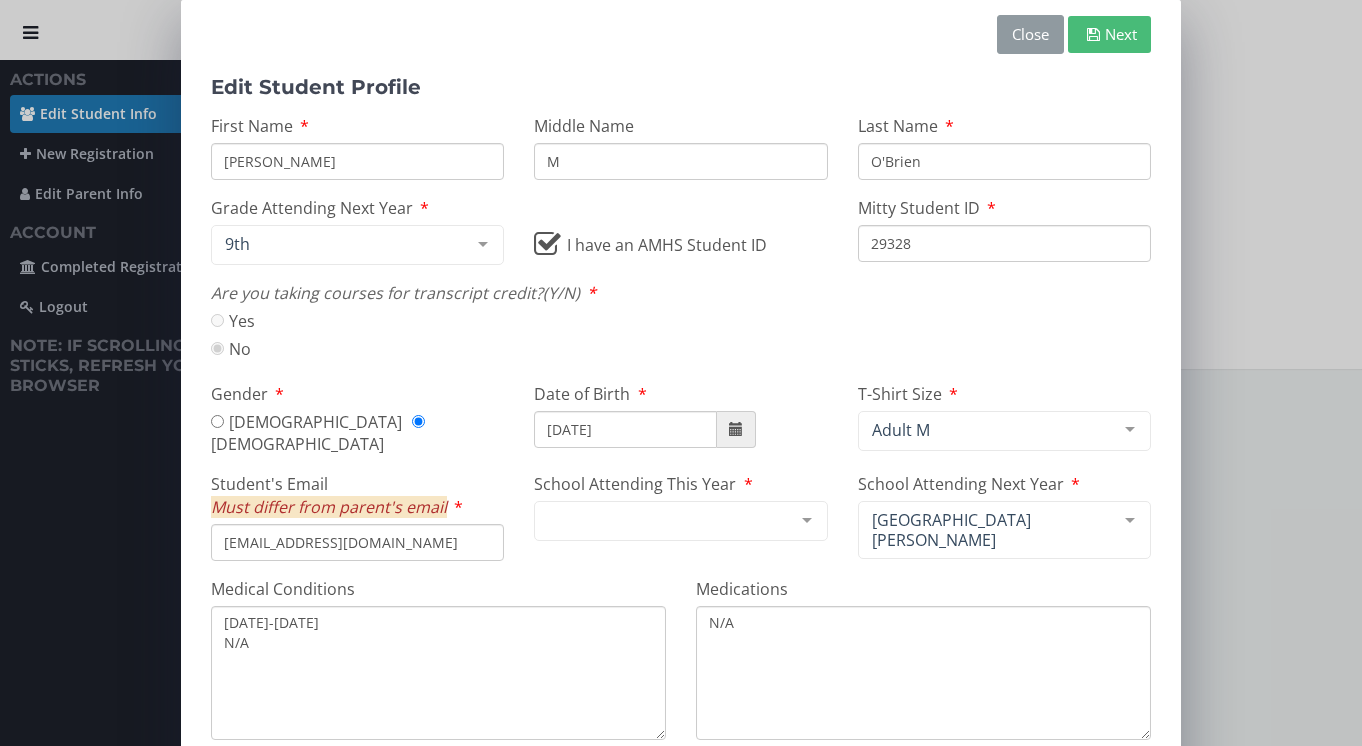 click on "Close" at bounding box center [1030, 34] 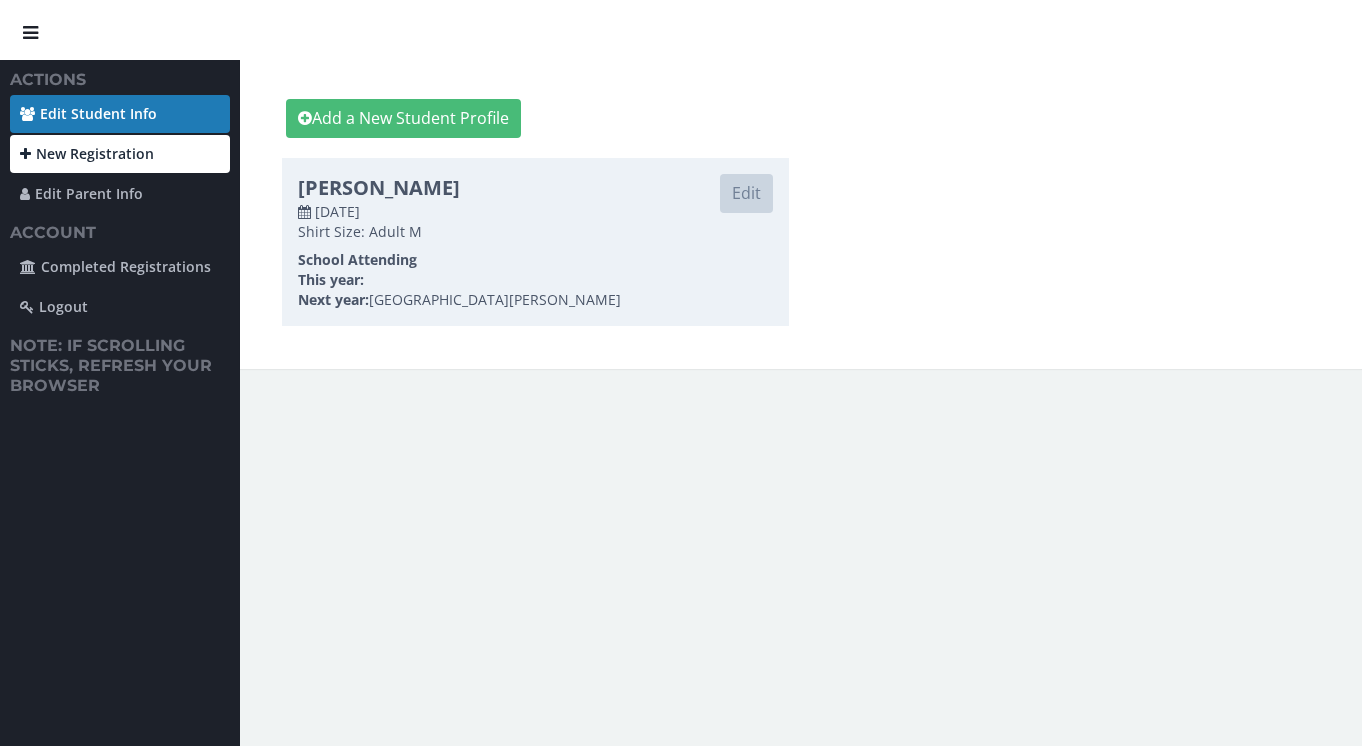 click on "New Registration" at bounding box center [120, 154] 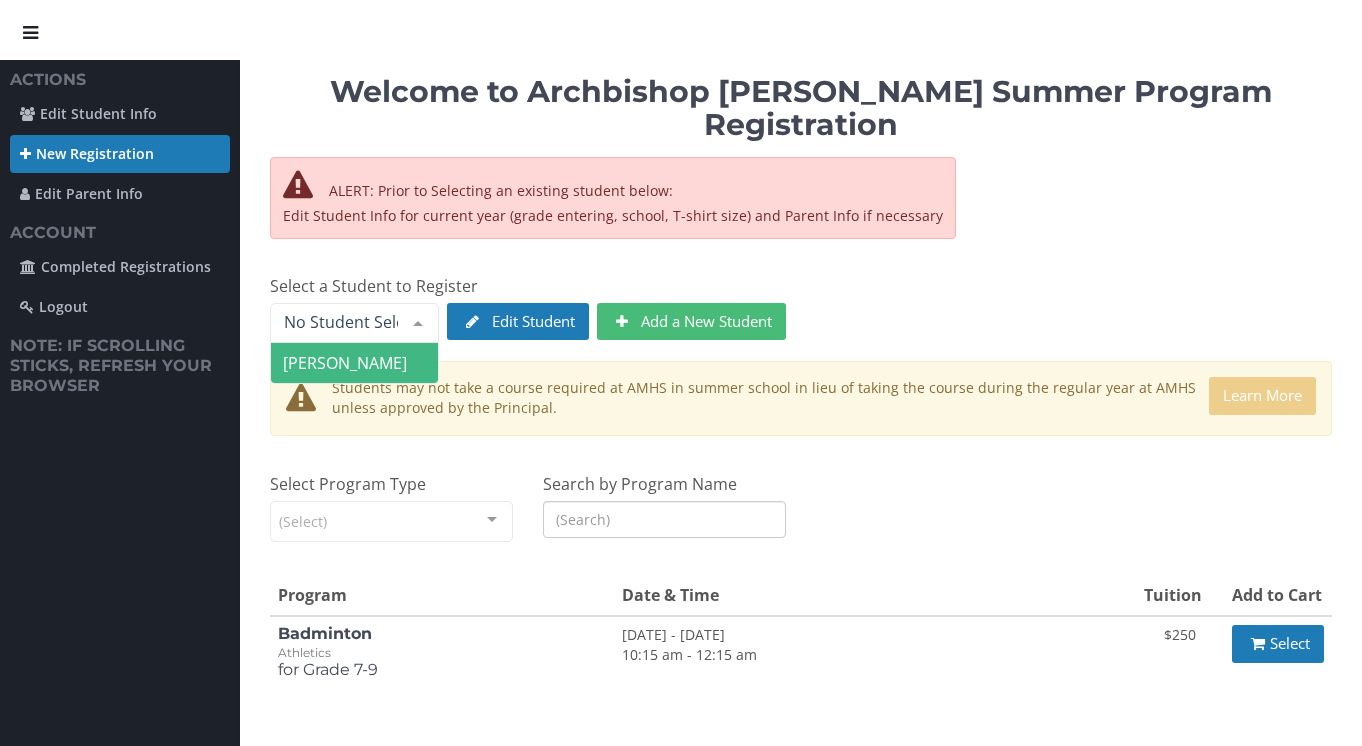 click at bounding box center [418, 323] 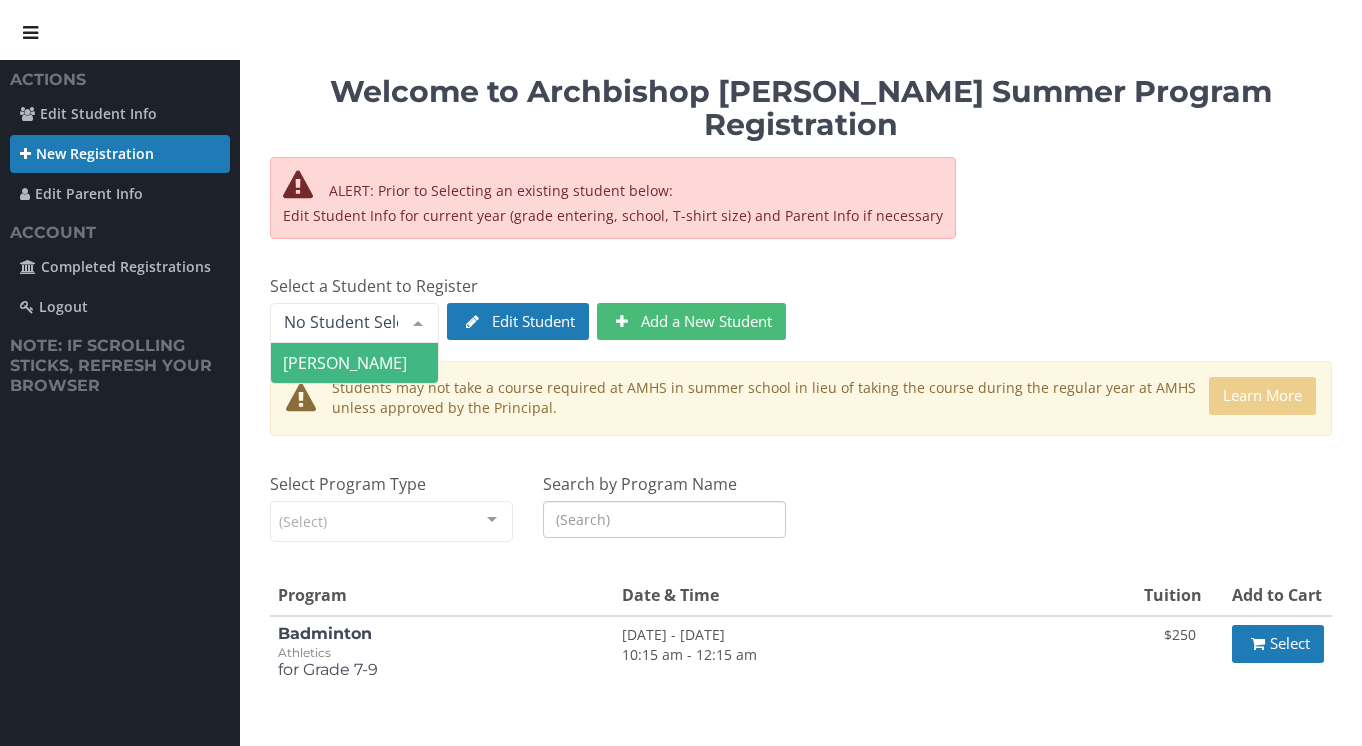 click on "[PERSON_NAME]" at bounding box center [354, 363] 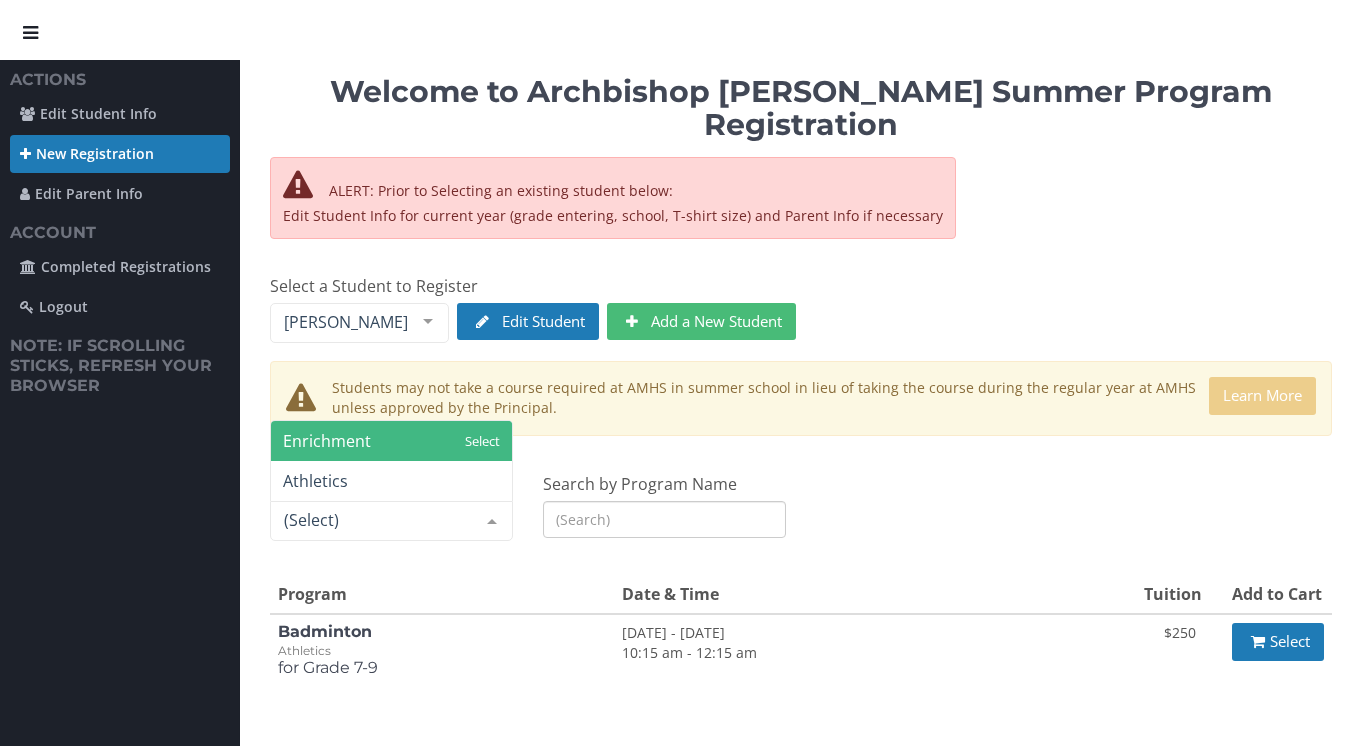 click at bounding box center [391, 521] 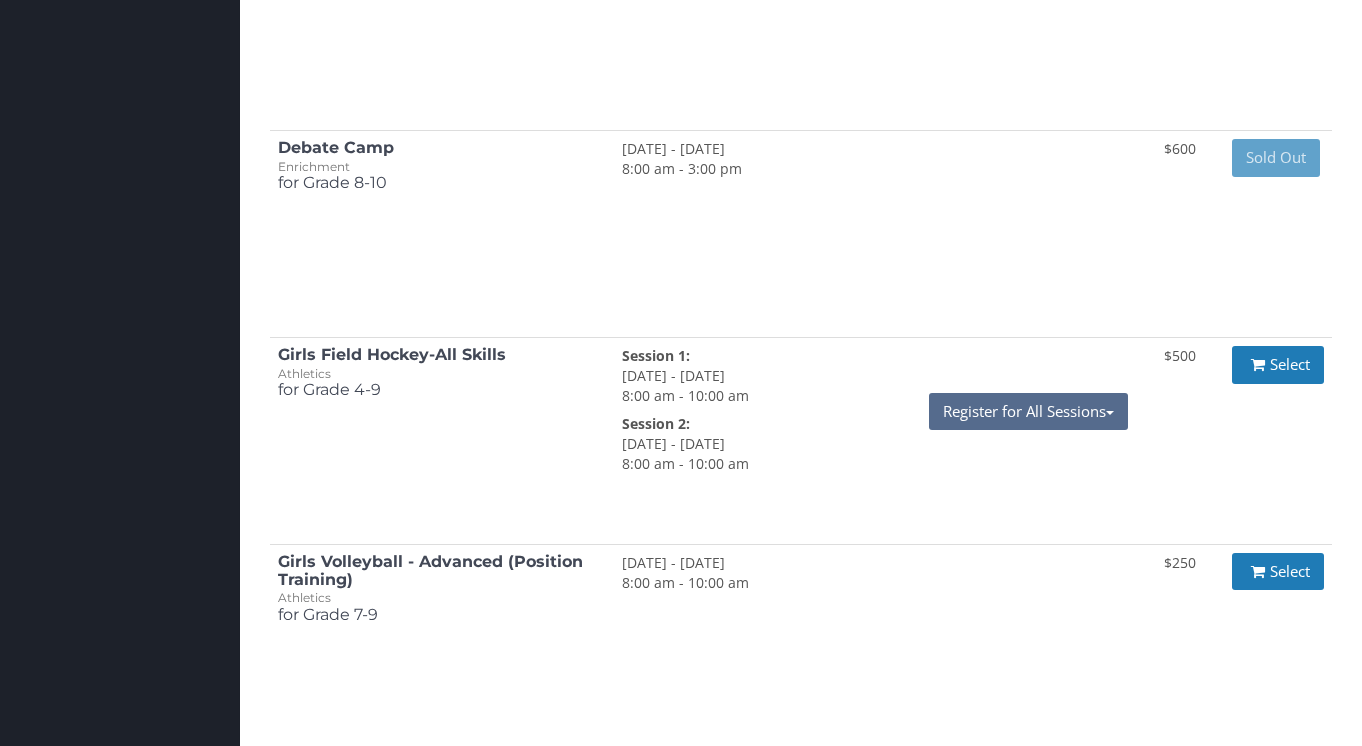 scroll, scrollTop: 2114, scrollLeft: 0, axis: vertical 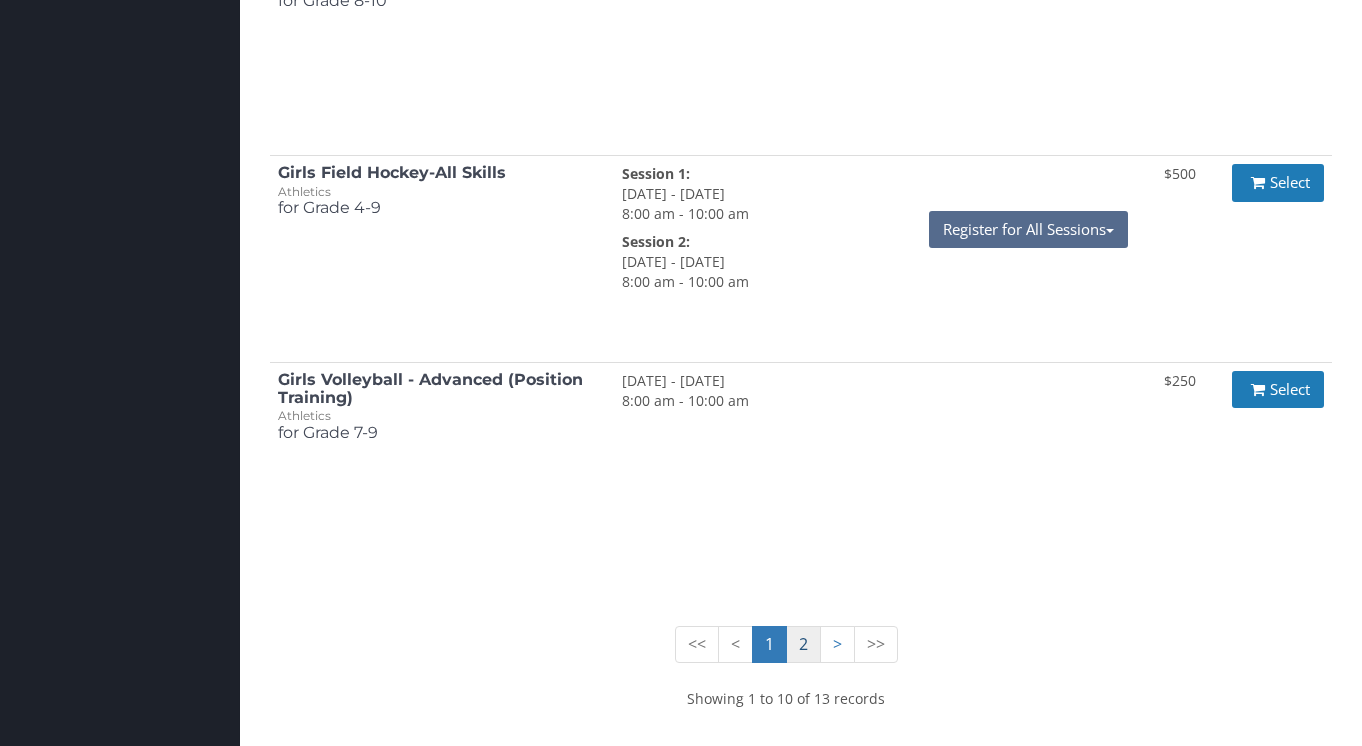 click on "2" at bounding box center (803, 644) 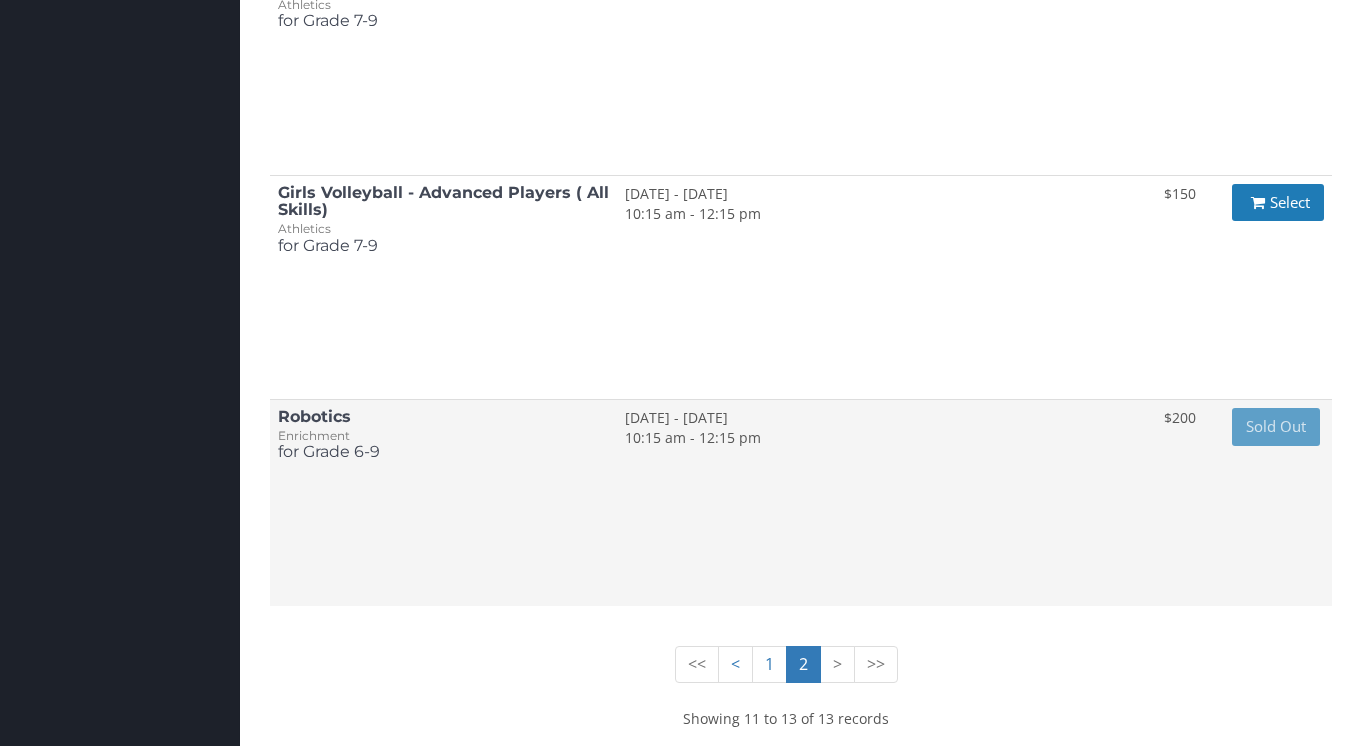 scroll, scrollTop: 680, scrollLeft: 0, axis: vertical 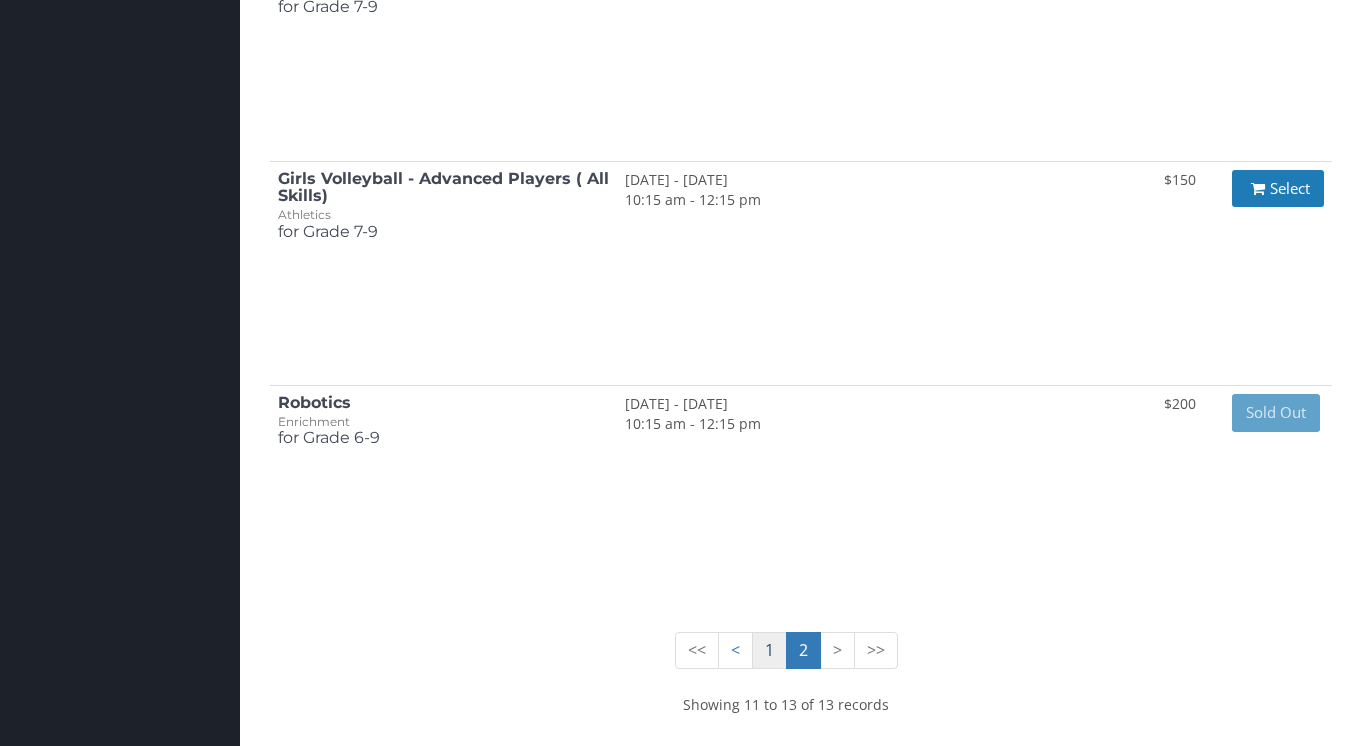 click on "1" at bounding box center [769, 650] 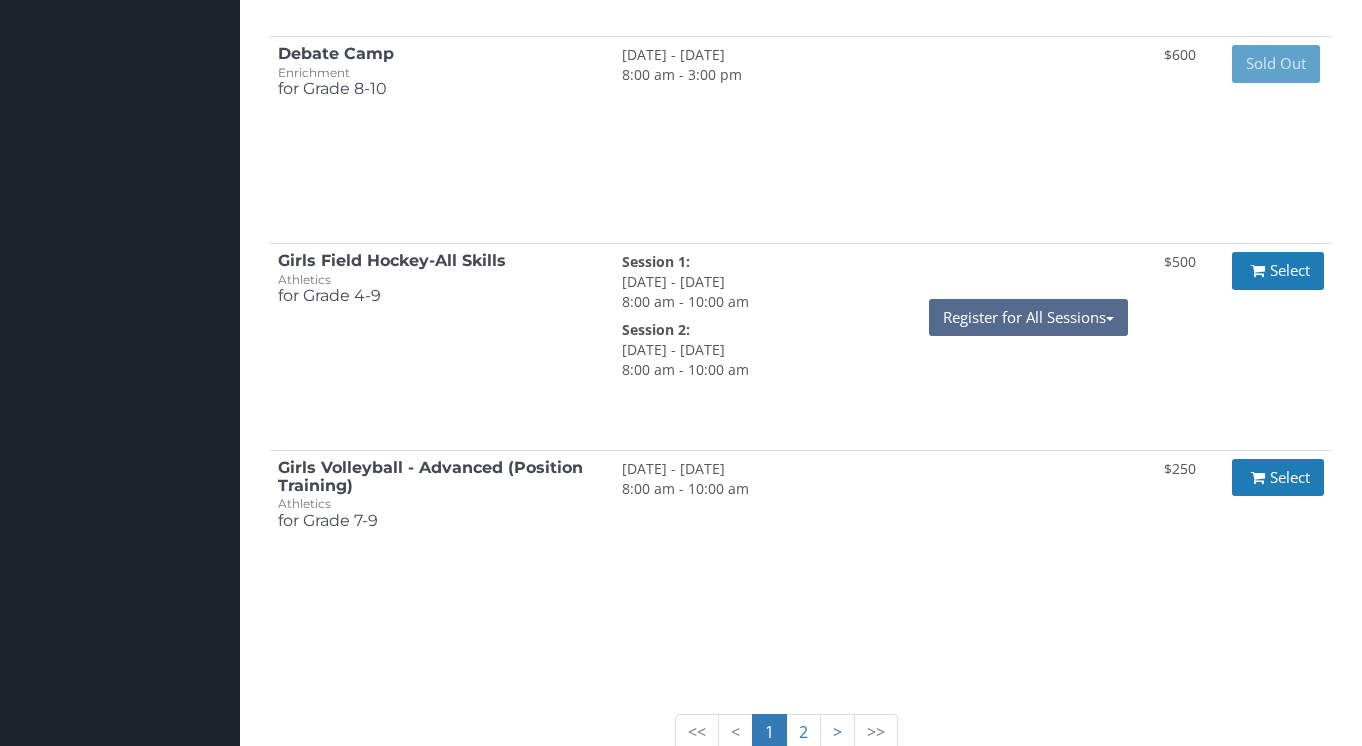 scroll, scrollTop: 2033, scrollLeft: 0, axis: vertical 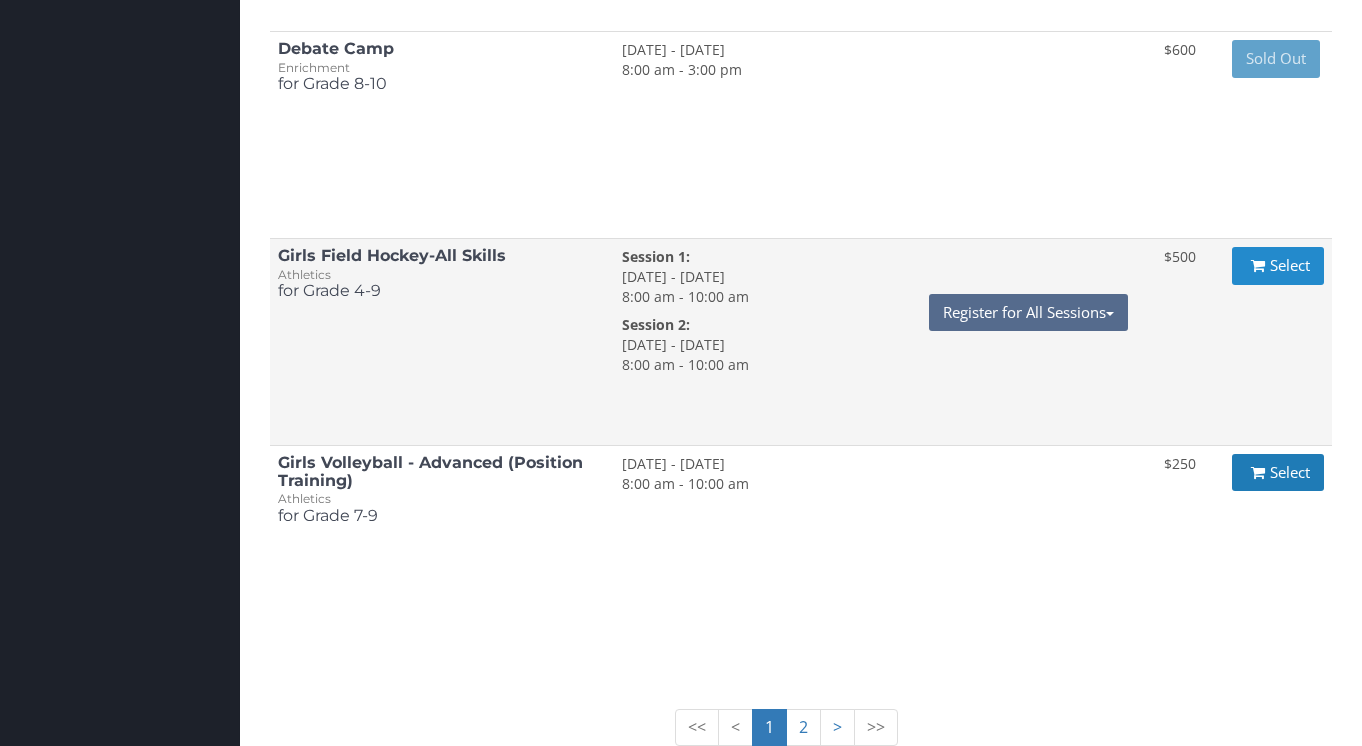 click on "Select" at bounding box center [1278, 265] 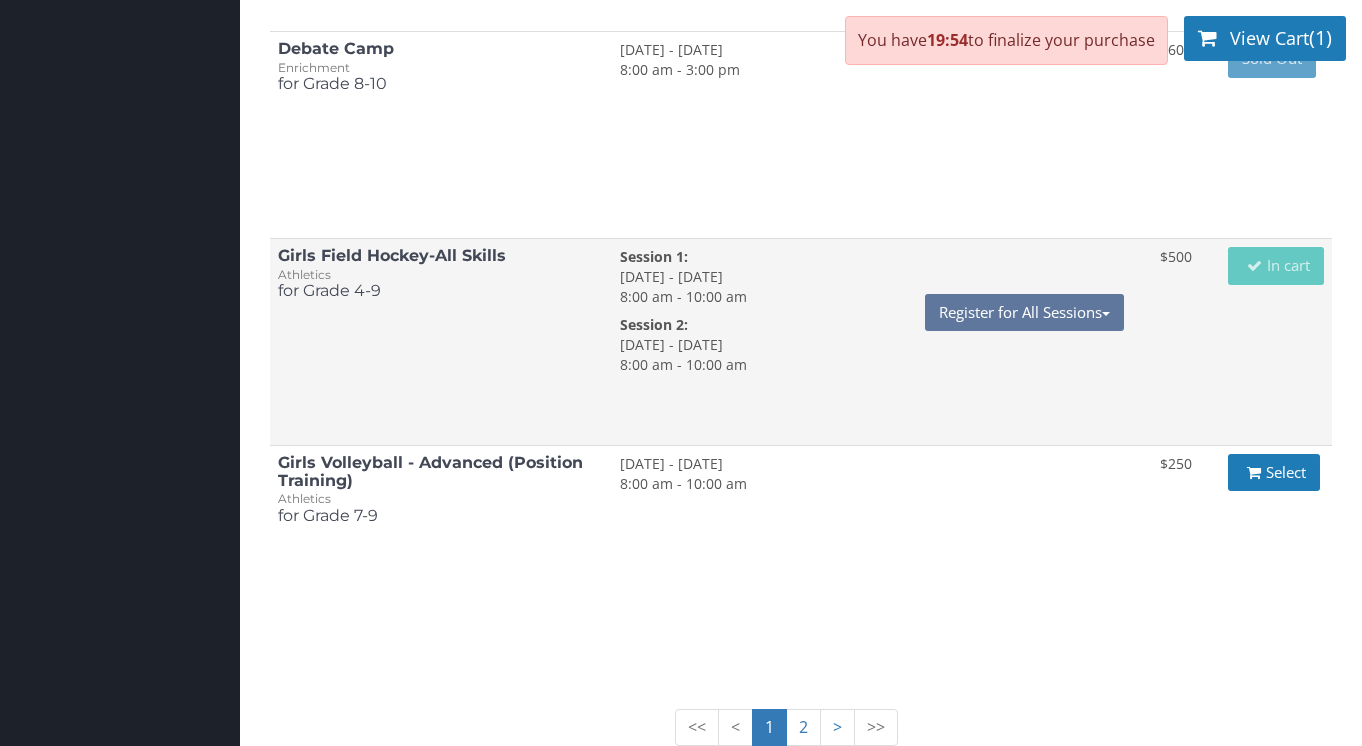 click on "Register for All Sessions" at bounding box center [1024, 312] 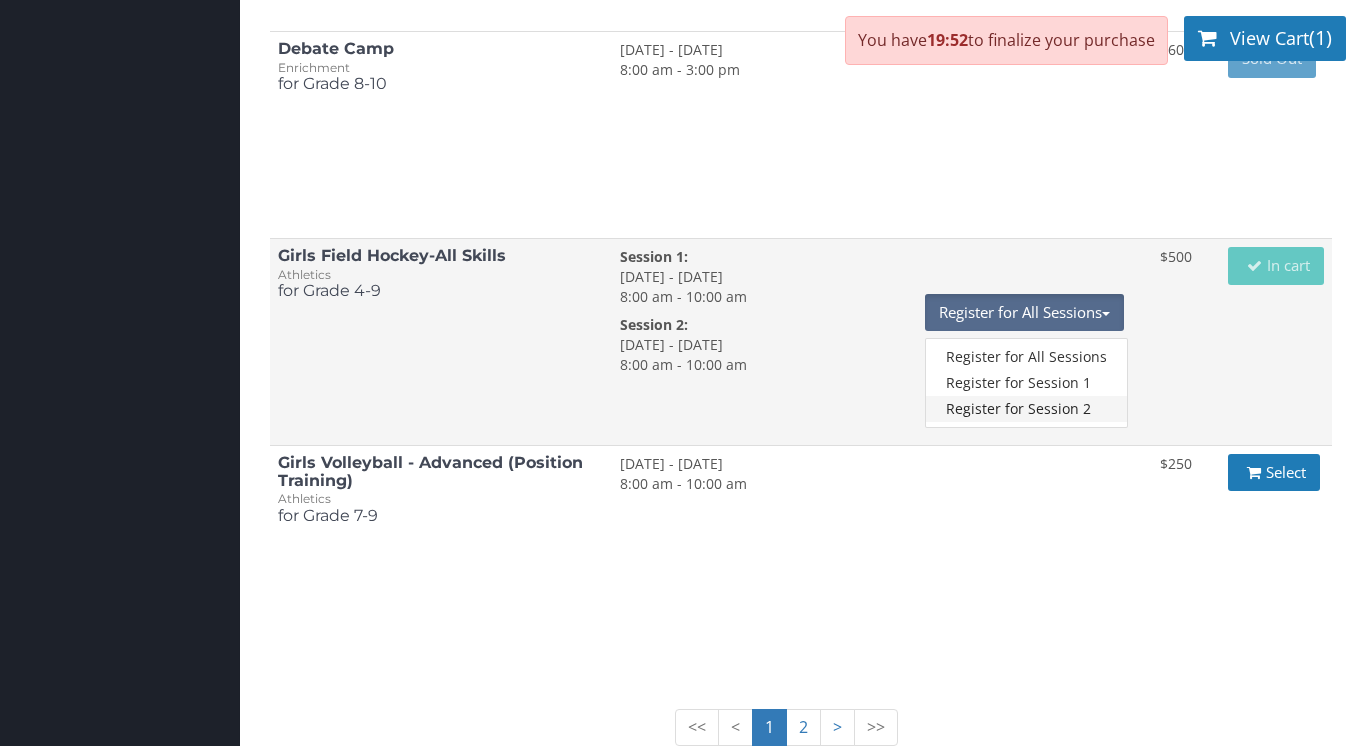 click on "Register for Session 2" at bounding box center [1026, 409] 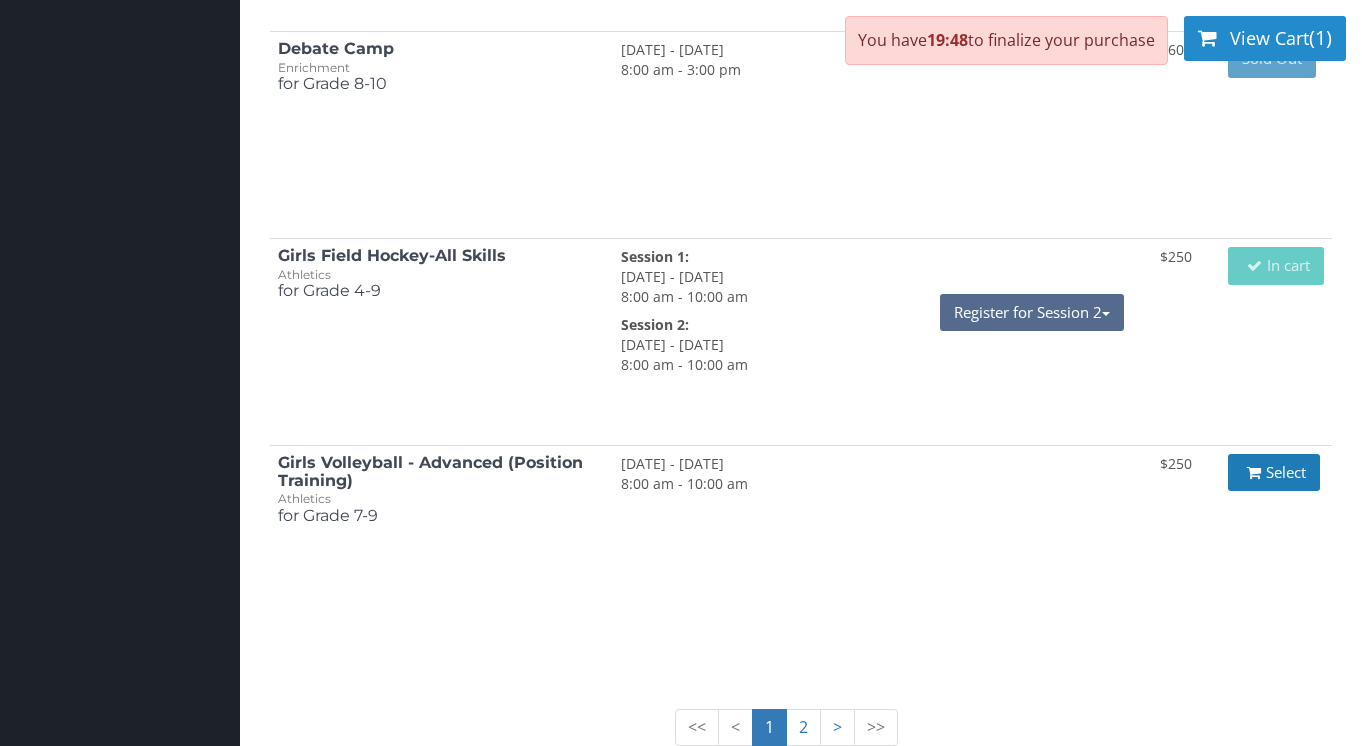 click on "View Cart" at bounding box center [1269, 38] 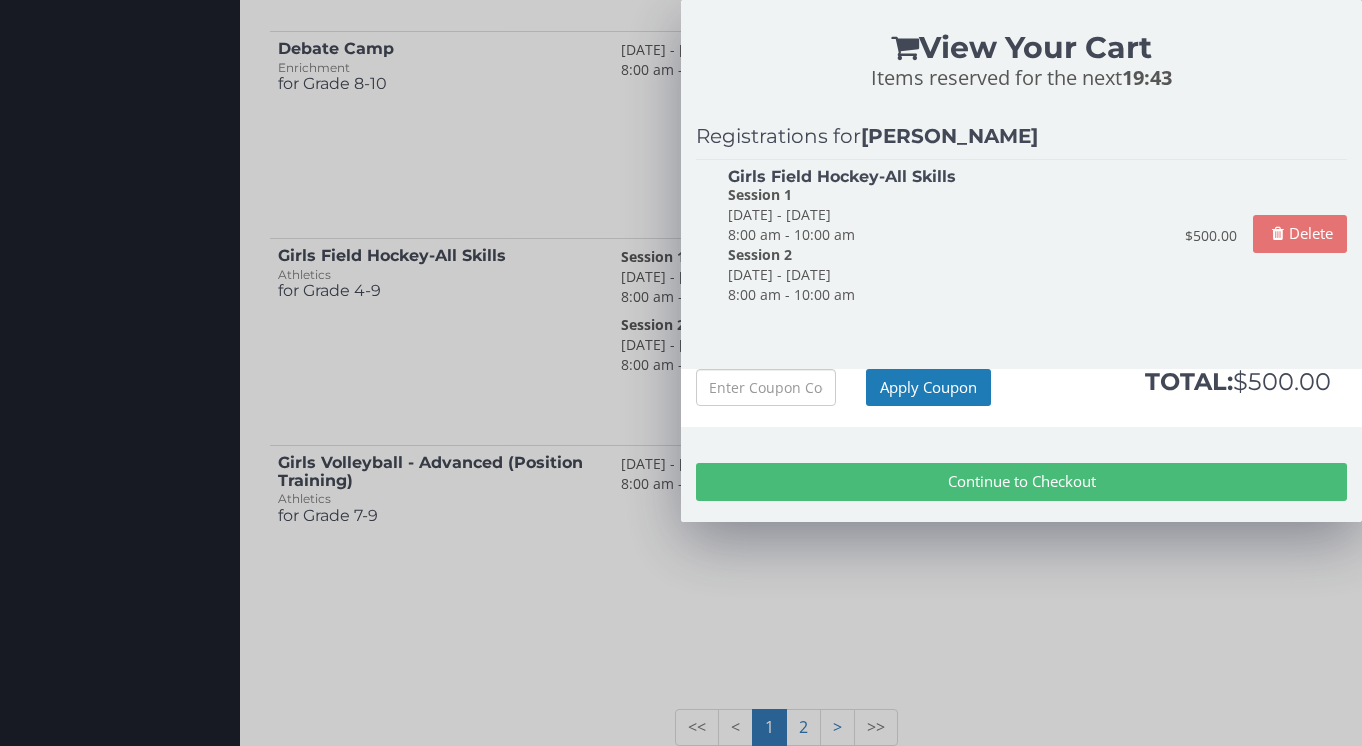 click on "Delete" at bounding box center (1300, 233) 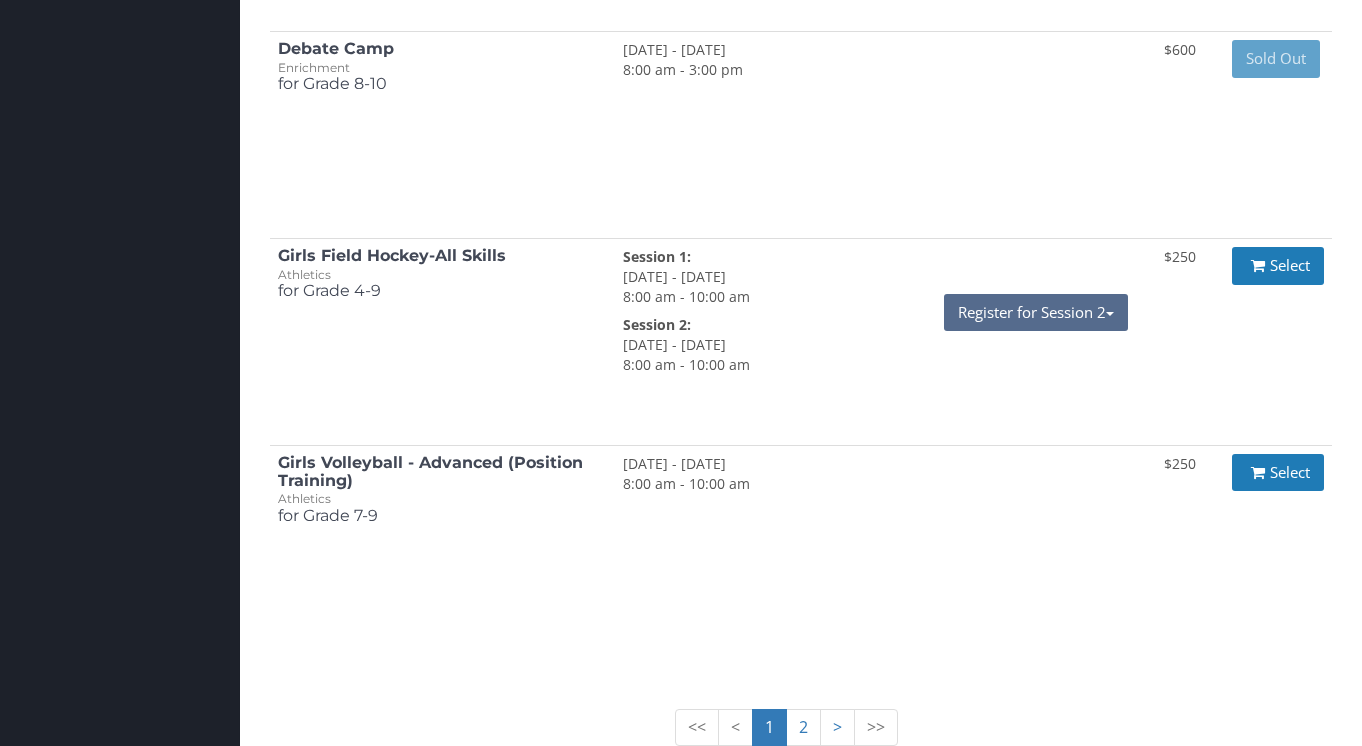 click on "View Your Cart           Your cart is empty" at bounding box center (681, 373) 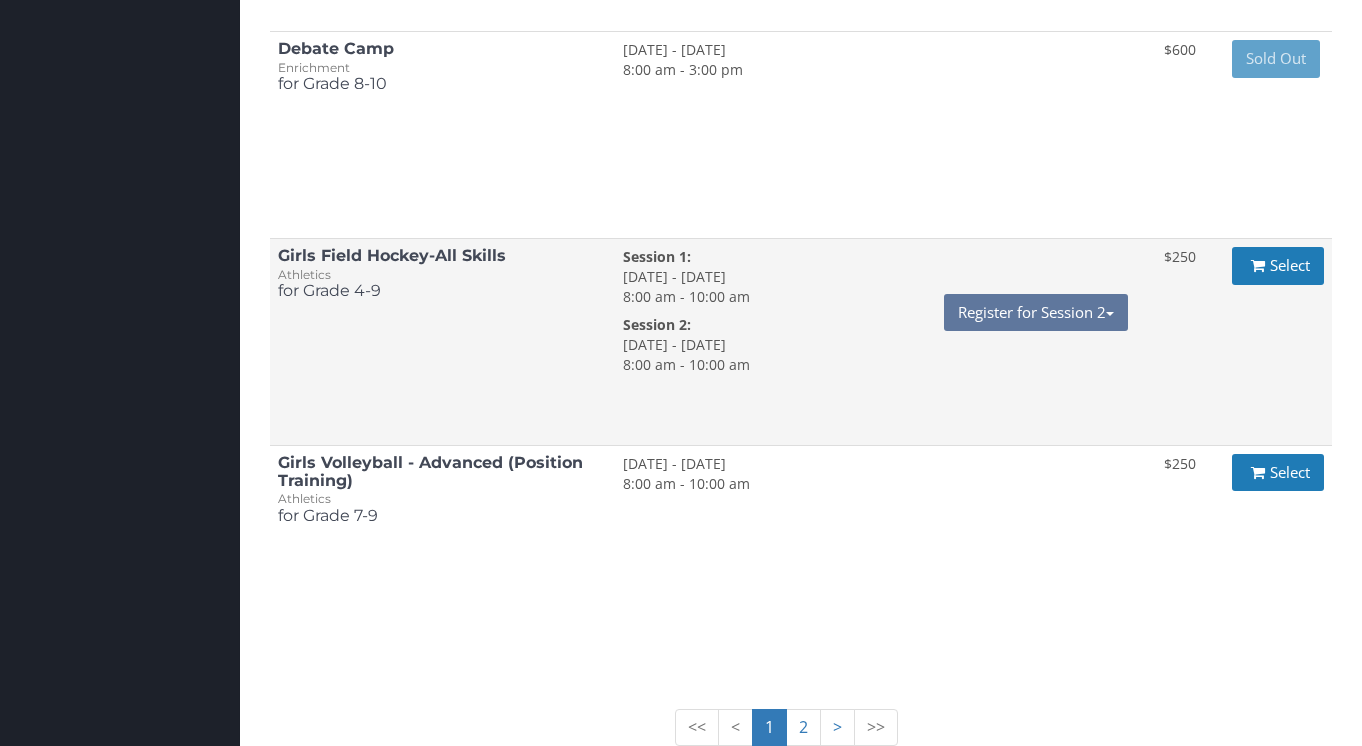 click on "Register for Session 2" at bounding box center (1036, 312) 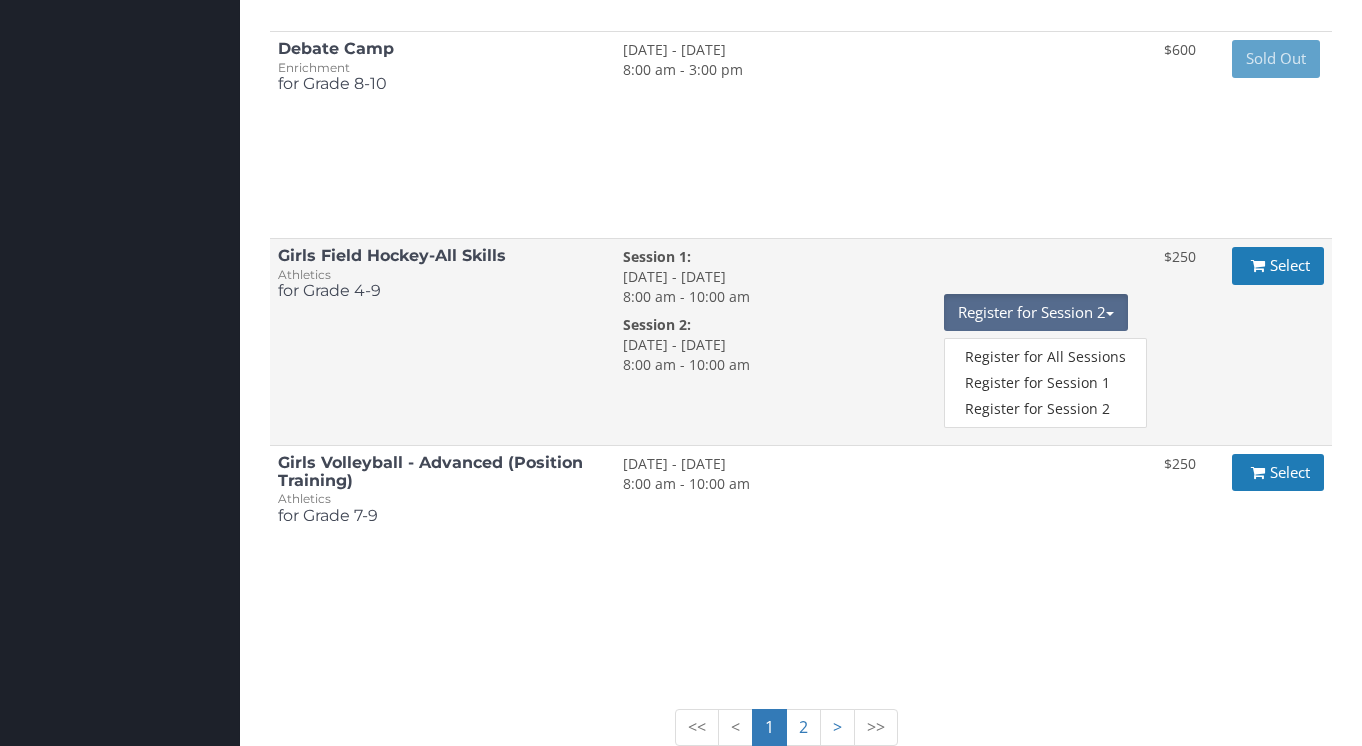 click on "$250" at bounding box center (1180, 342) 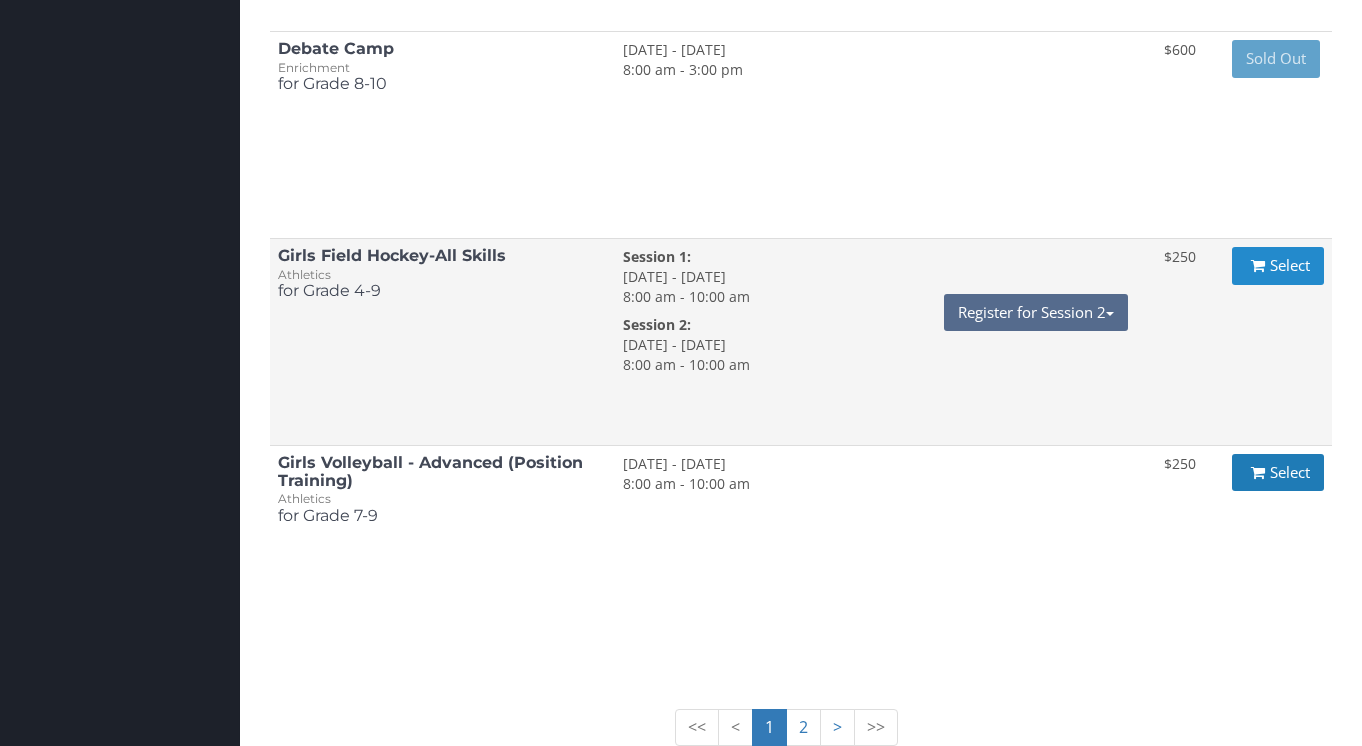 click on "Select" at bounding box center (1278, 265) 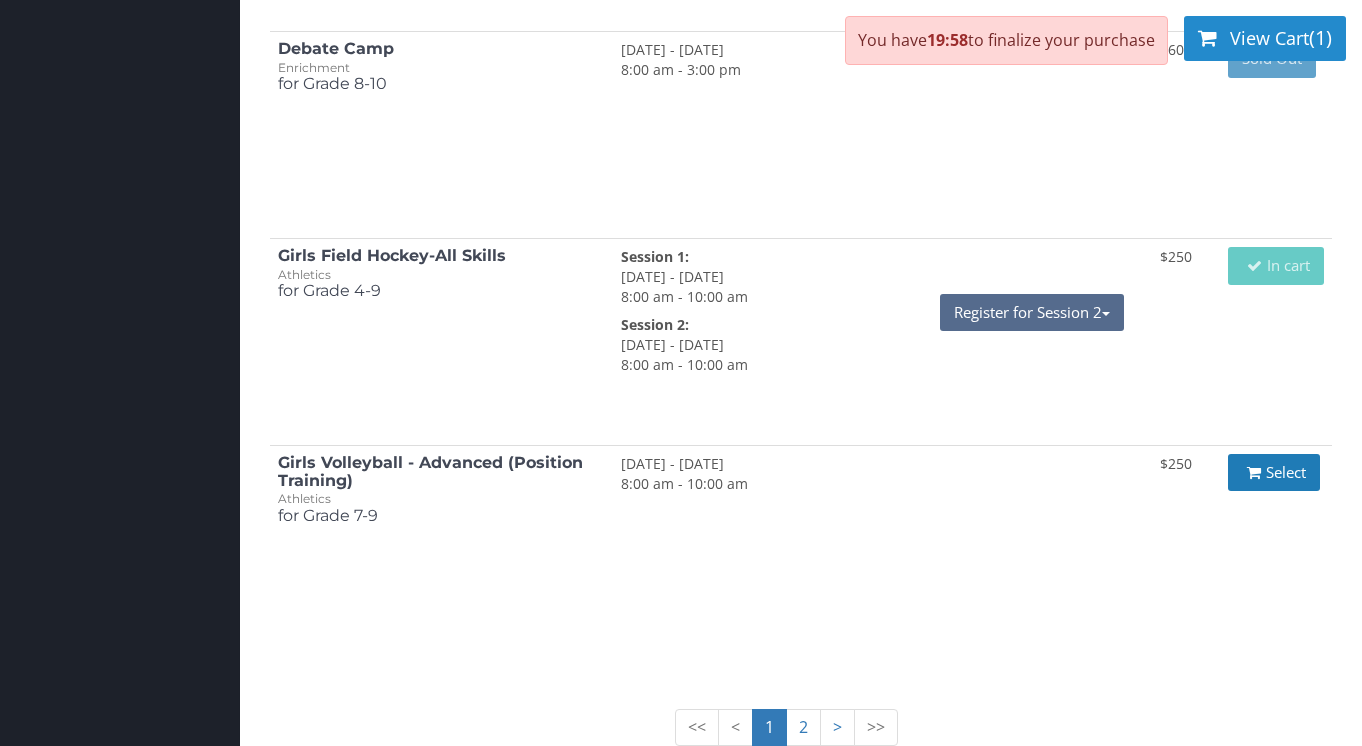 click on "View Cart" at bounding box center [1269, 38] 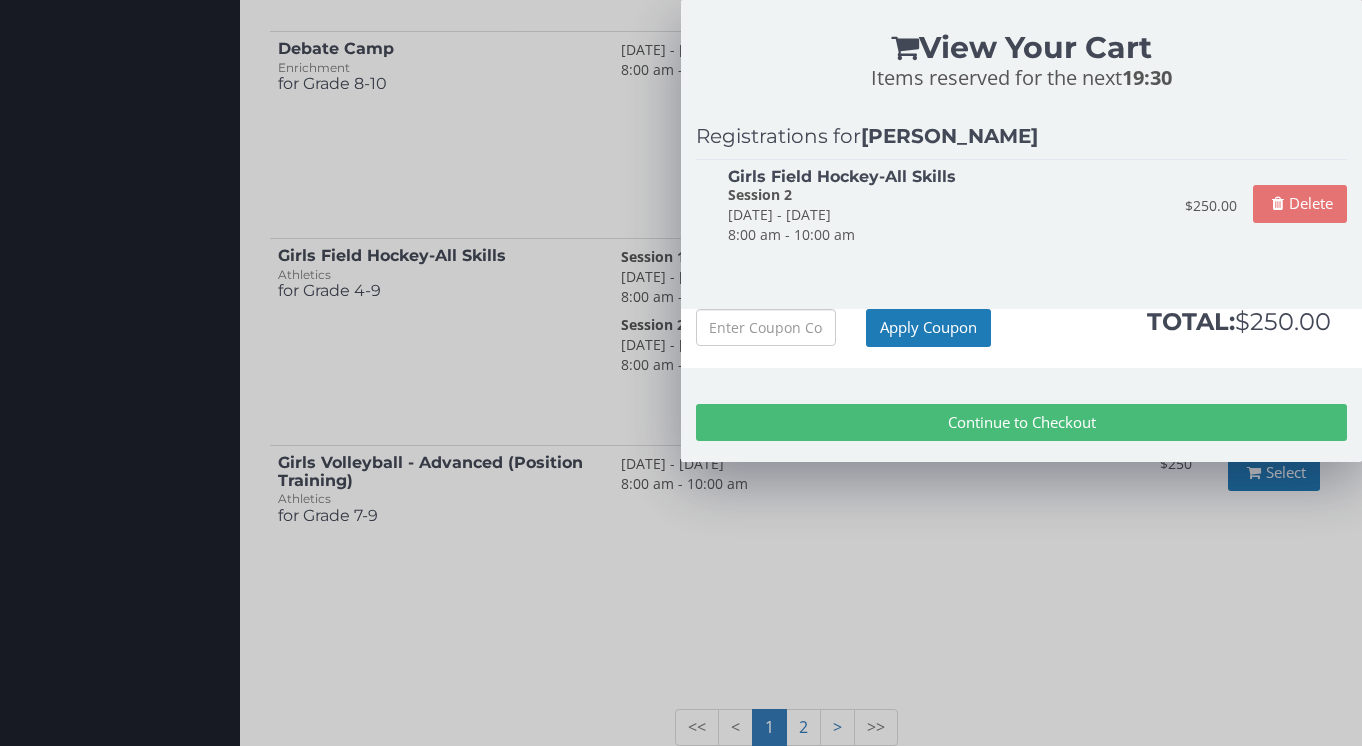 click on "Delete" at bounding box center (1300, 203) 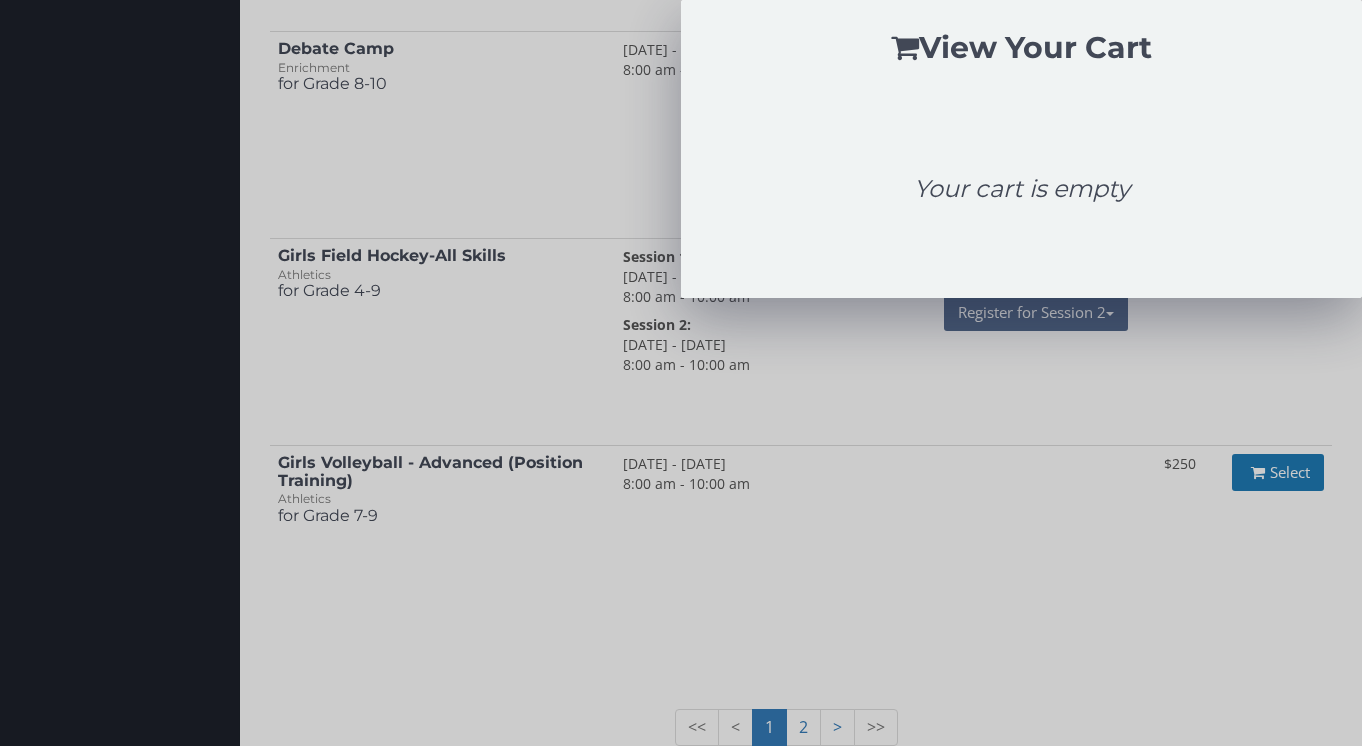 click on "View Your Cart           Your cart is empty" at bounding box center (681, 373) 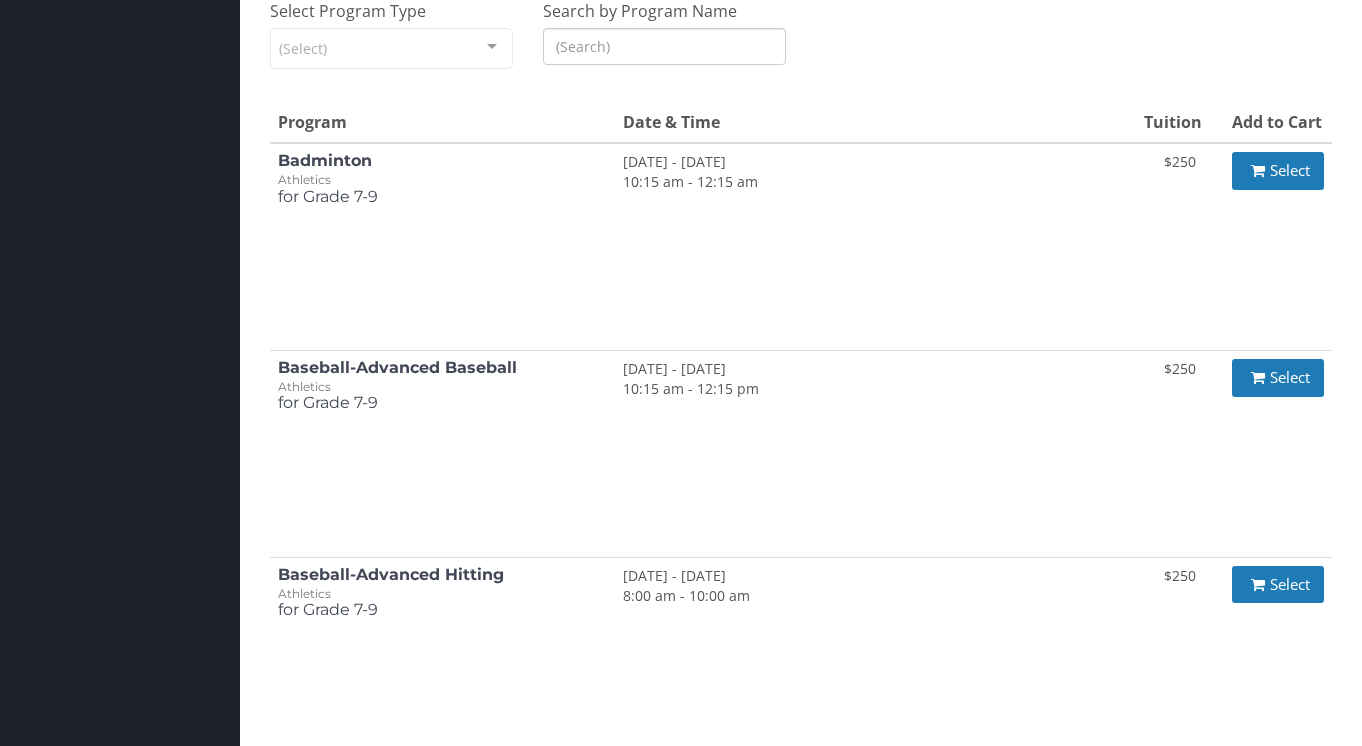 scroll, scrollTop: 0, scrollLeft: 0, axis: both 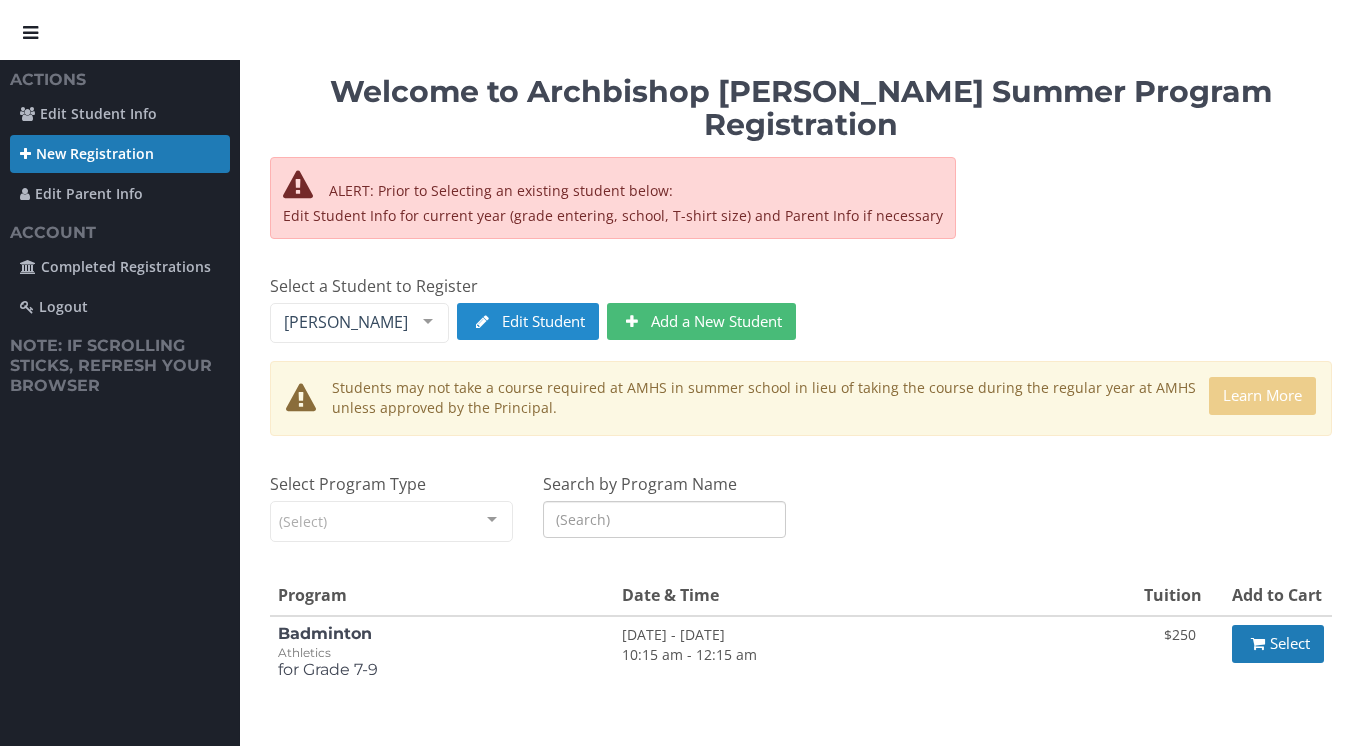 click on "Edit Student" at bounding box center [528, 321] 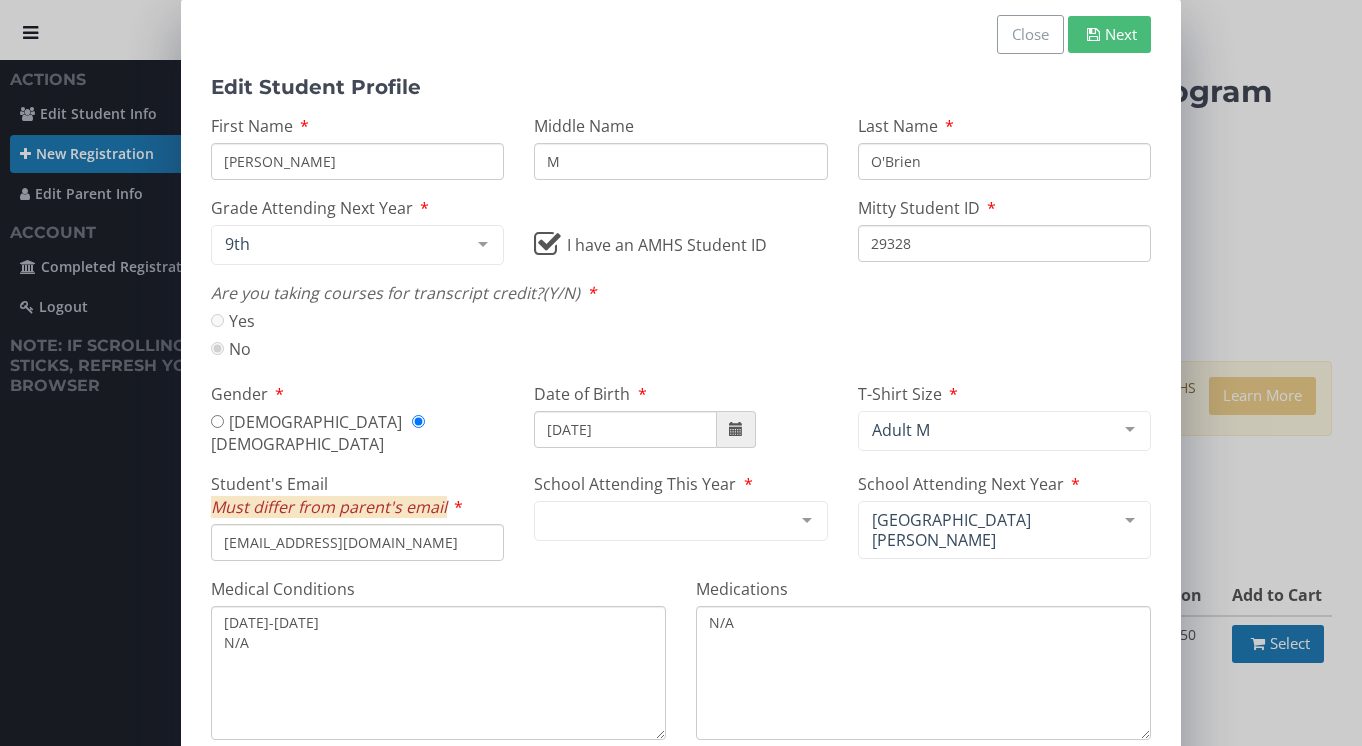 drag, startPoint x: 936, startPoint y: 245, endPoint x: 861, endPoint y: 244, distance: 75.00667 